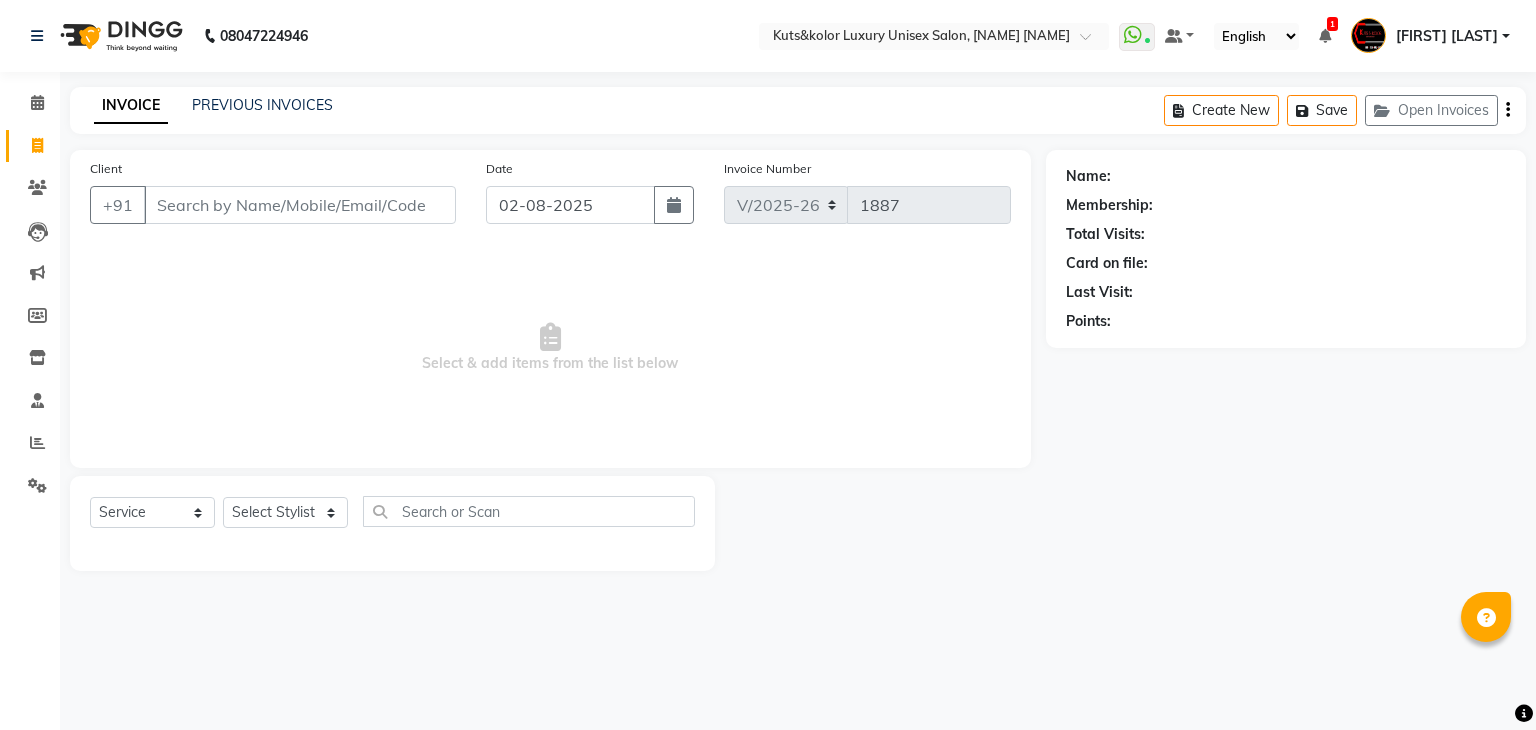 select on "4172" 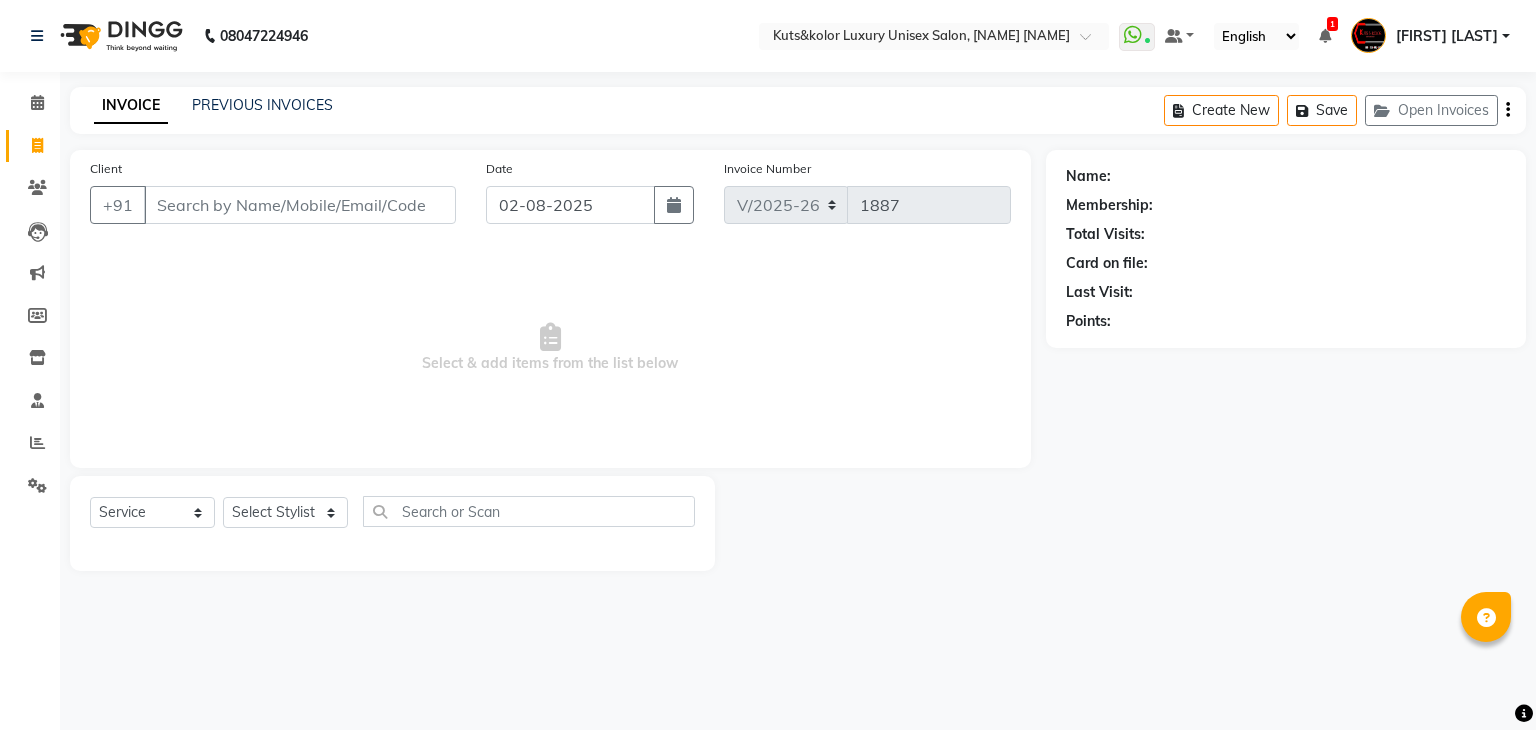 scroll, scrollTop: 0, scrollLeft: 0, axis: both 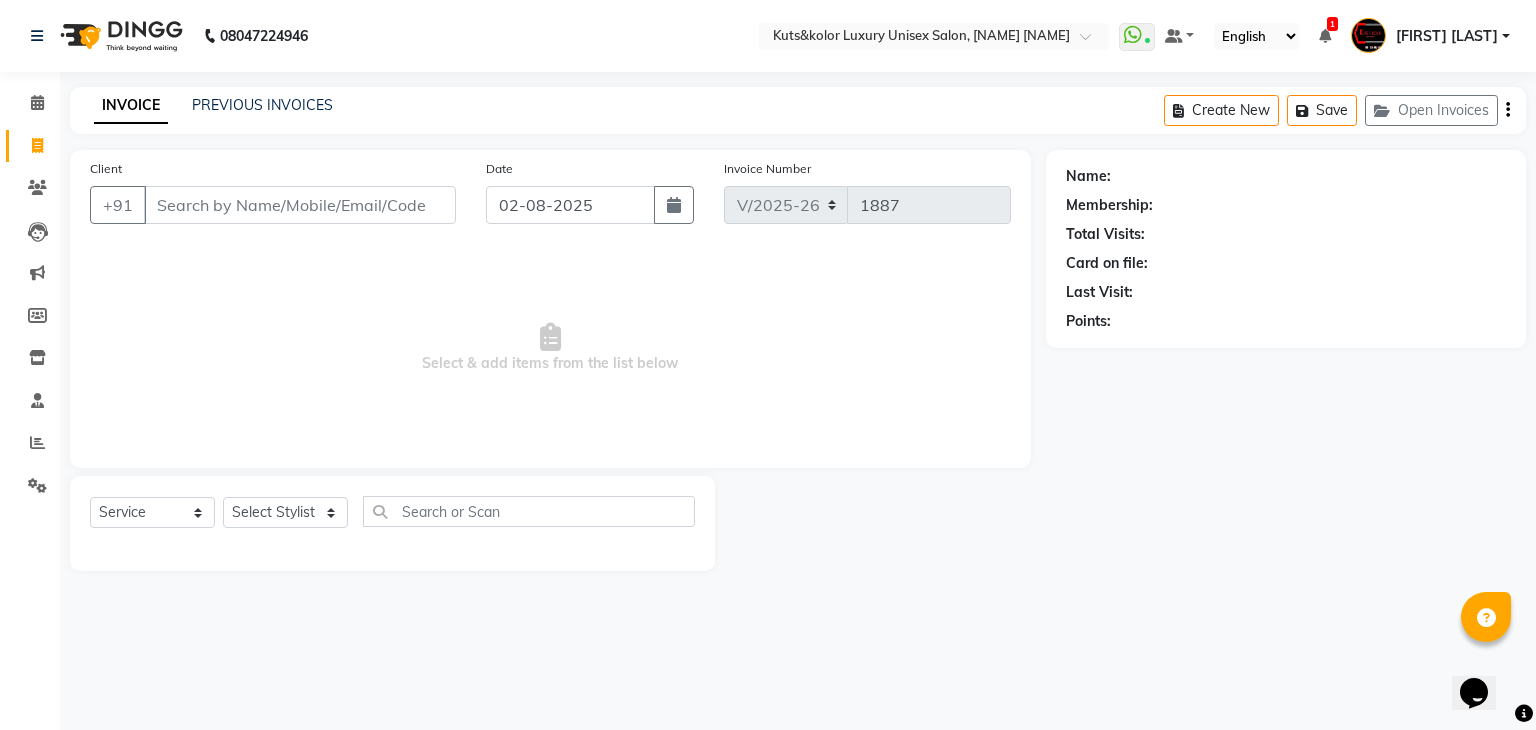 click on "Client" at bounding box center (300, 205) 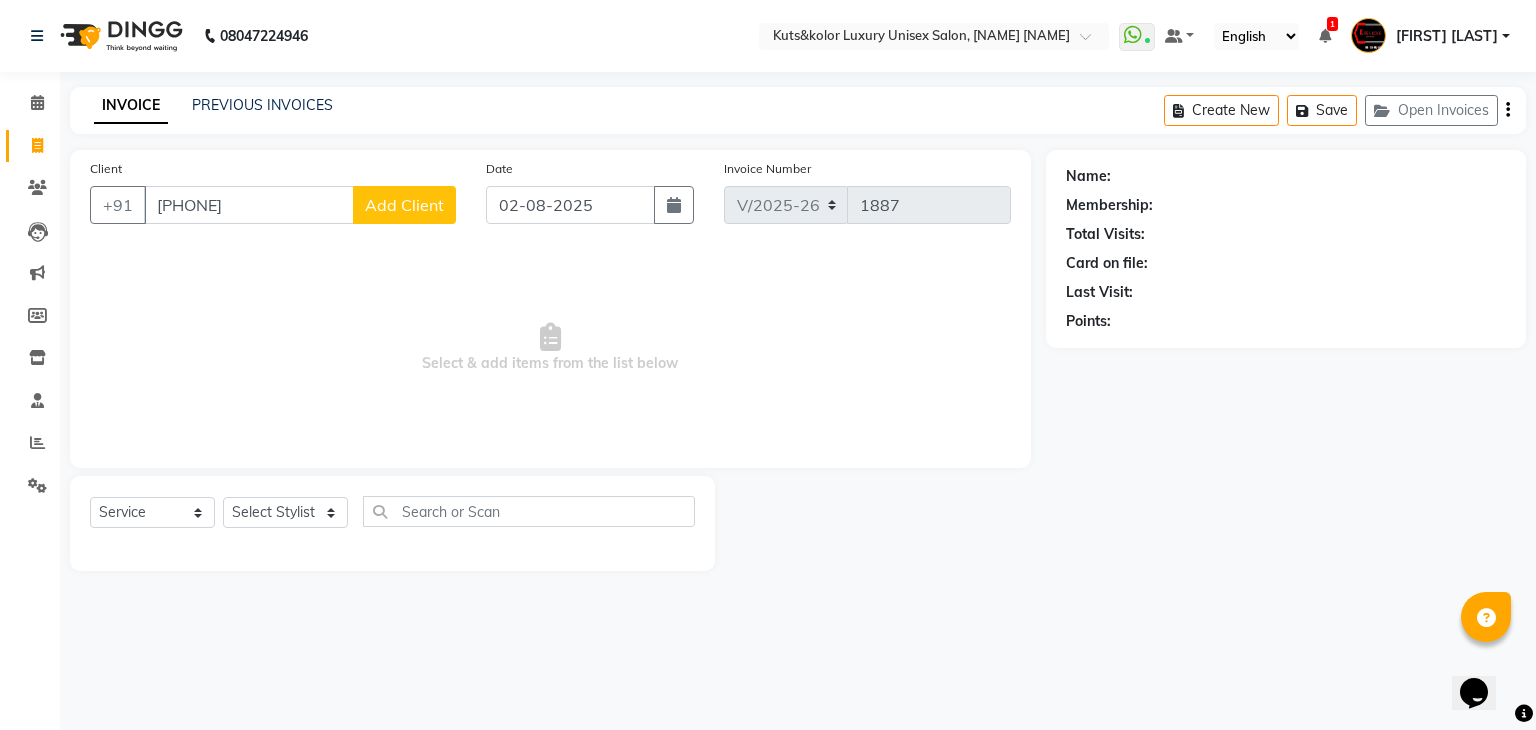type on "[PHONE]" 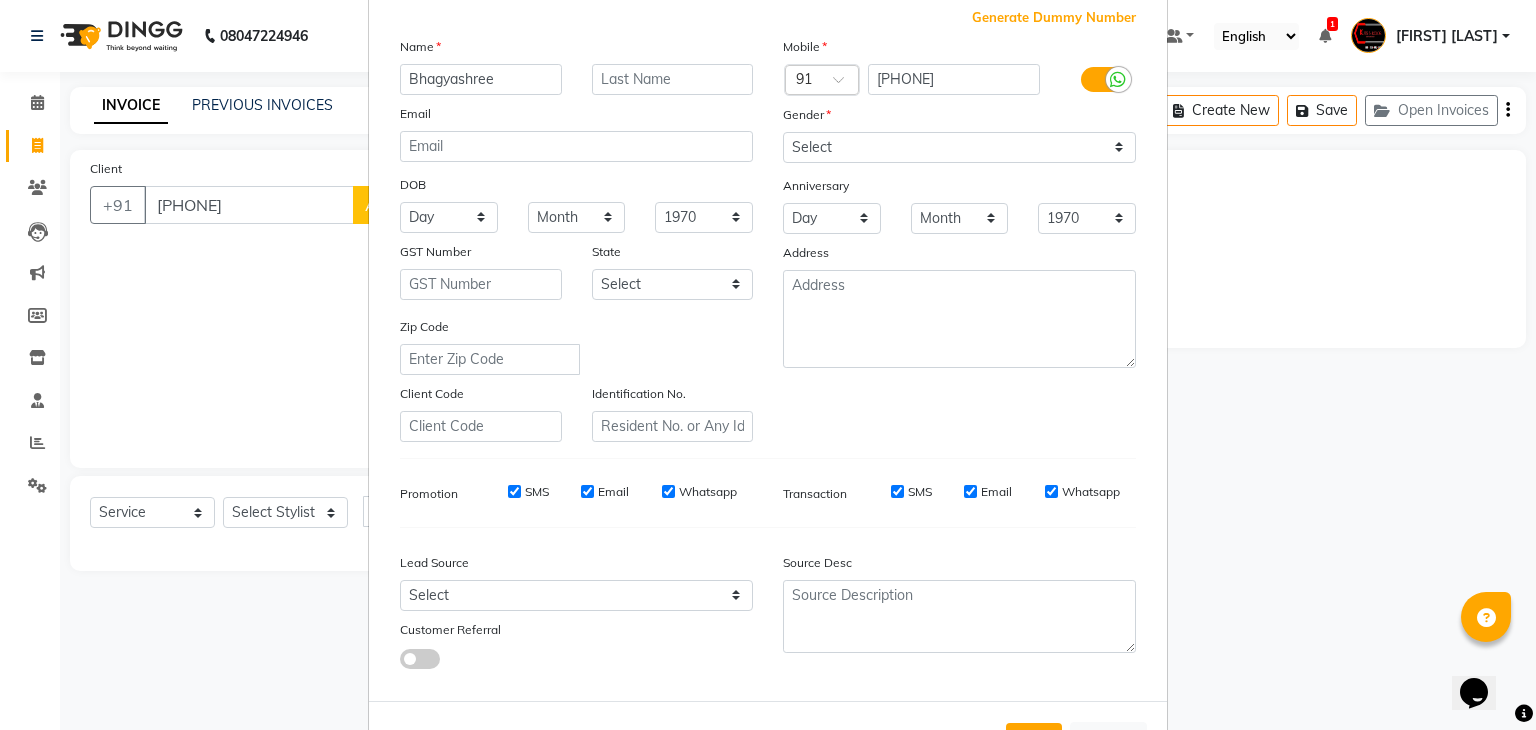 scroll, scrollTop: 108, scrollLeft: 0, axis: vertical 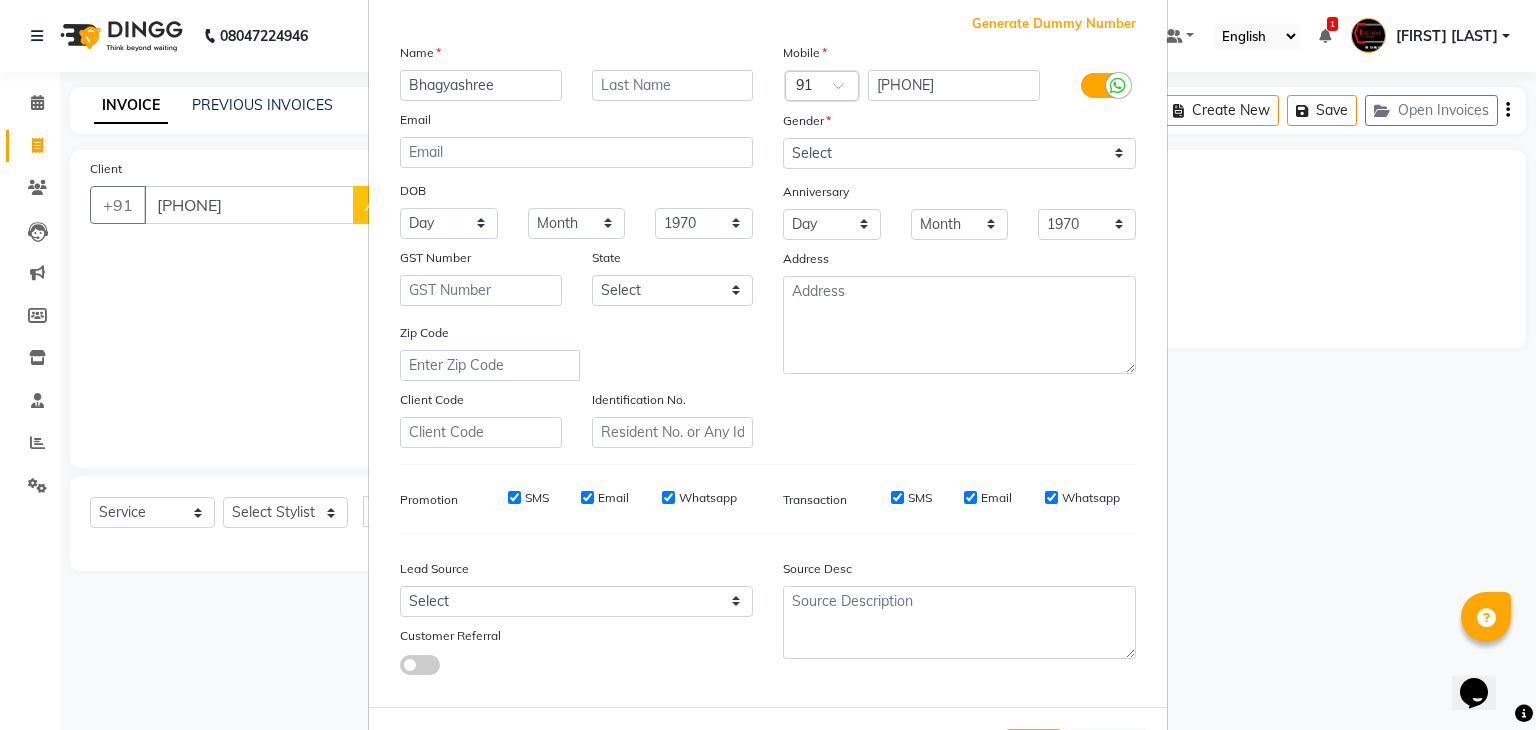 type on "Bhagyashree" 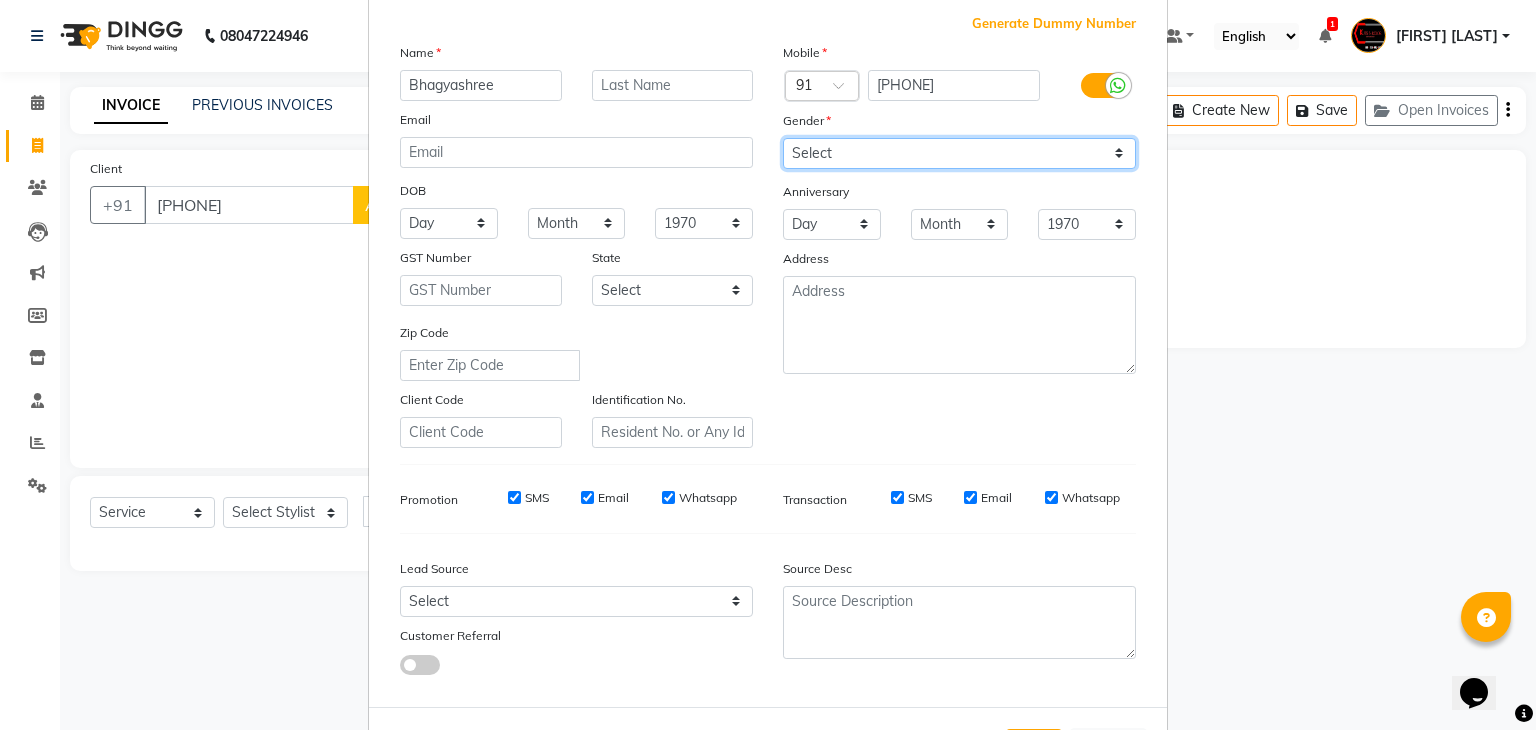 click on "Select Male Female Other Prefer Not To Say" at bounding box center [959, 153] 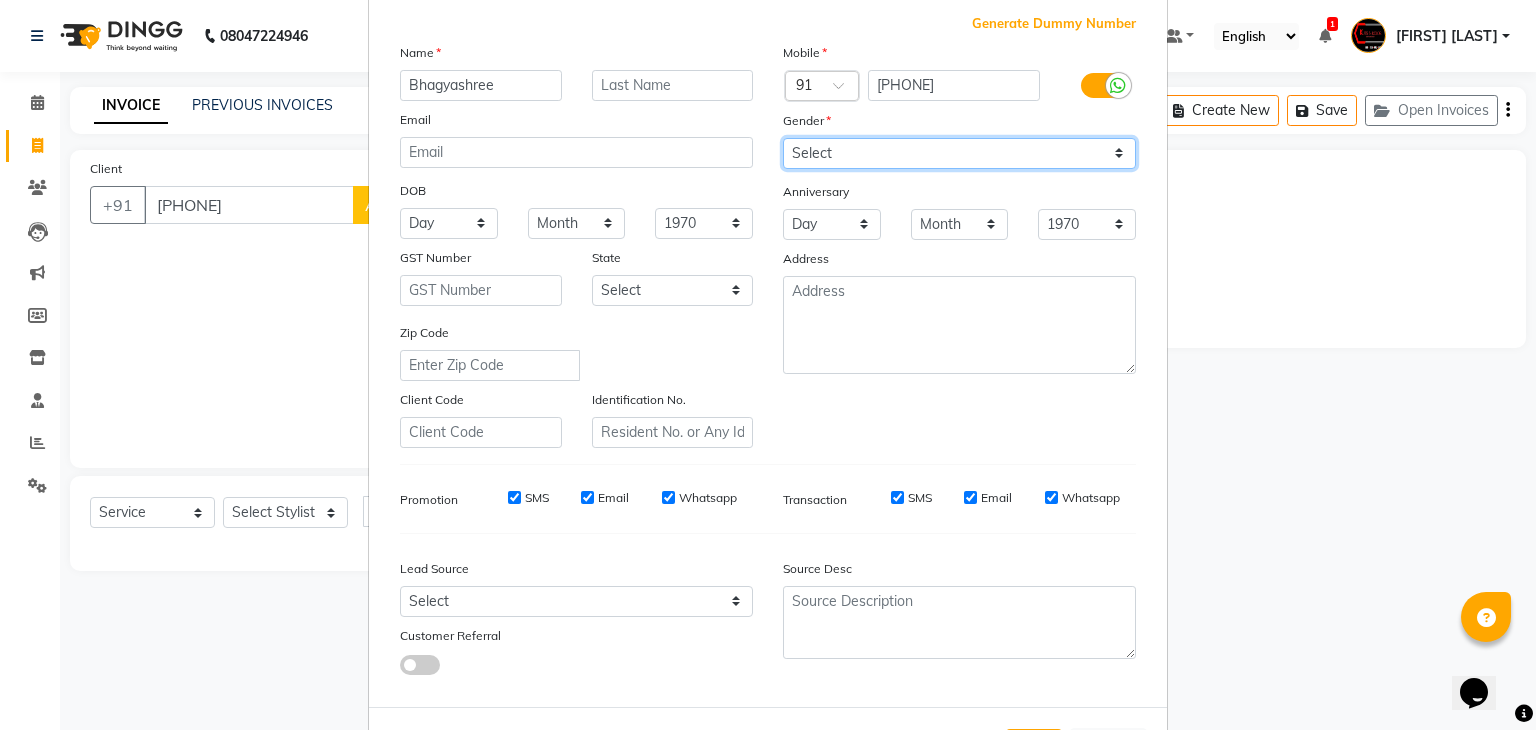 select on "female" 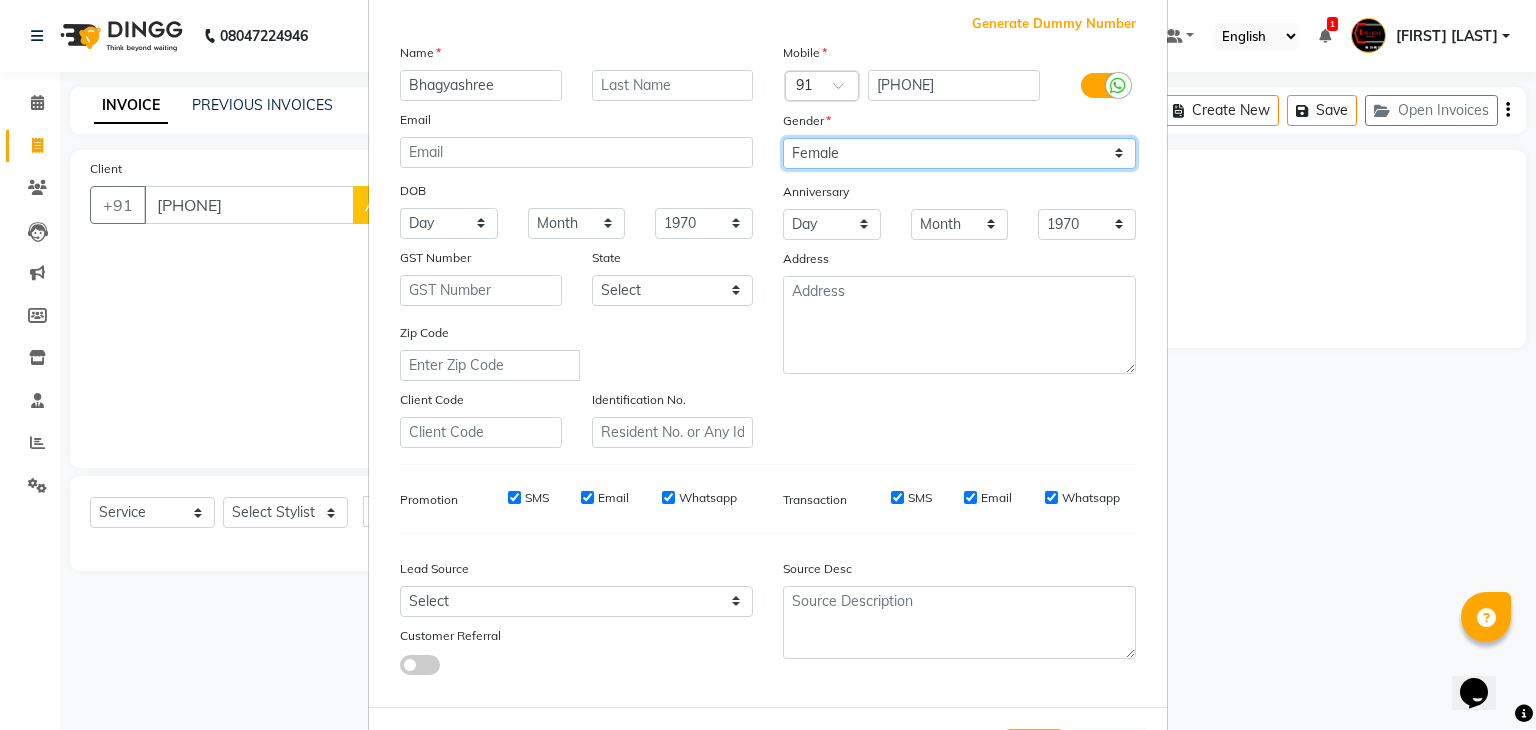 click on "Select Male Female Other Prefer Not To Say" at bounding box center [959, 153] 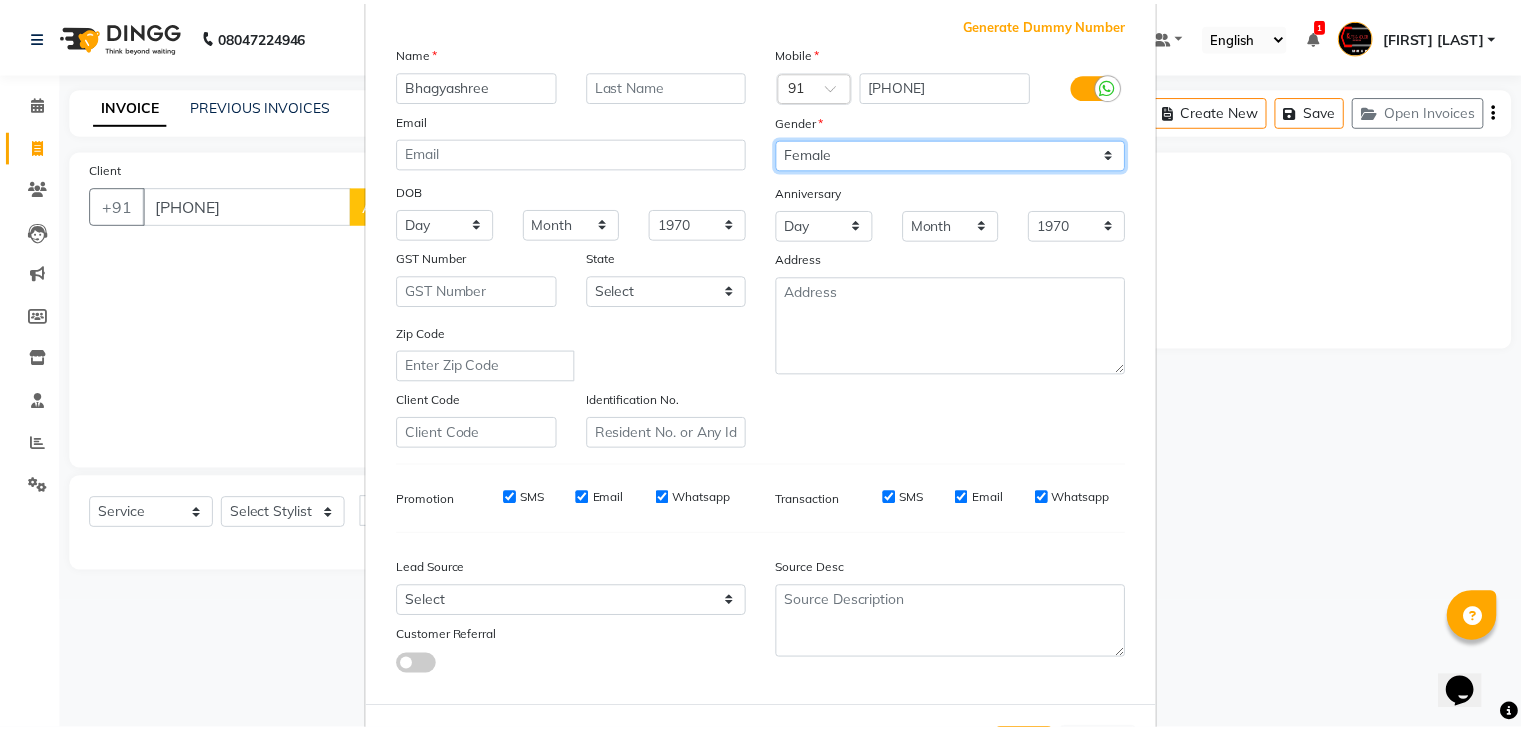 scroll, scrollTop: 203, scrollLeft: 0, axis: vertical 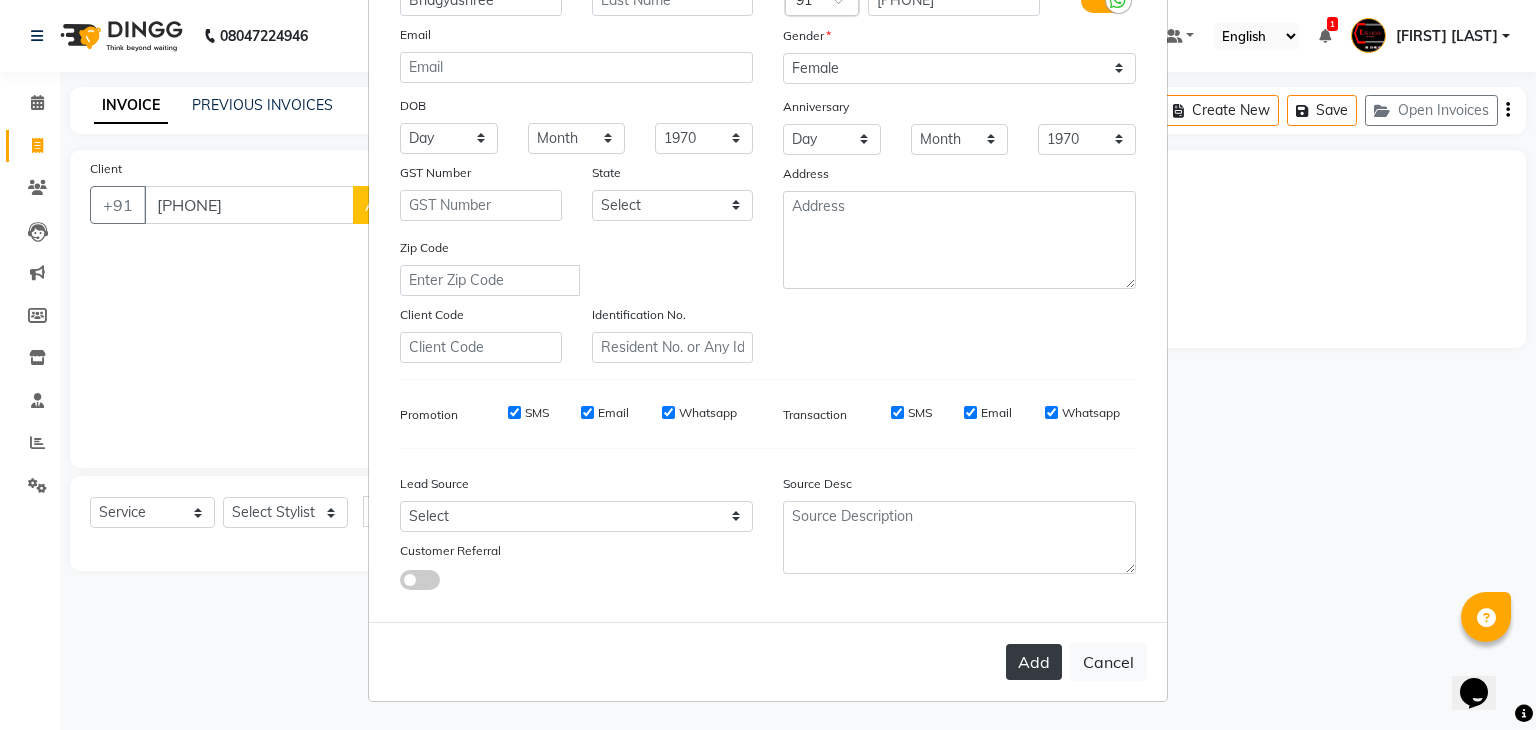 click on "Add" at bounding box center (1034, 662) 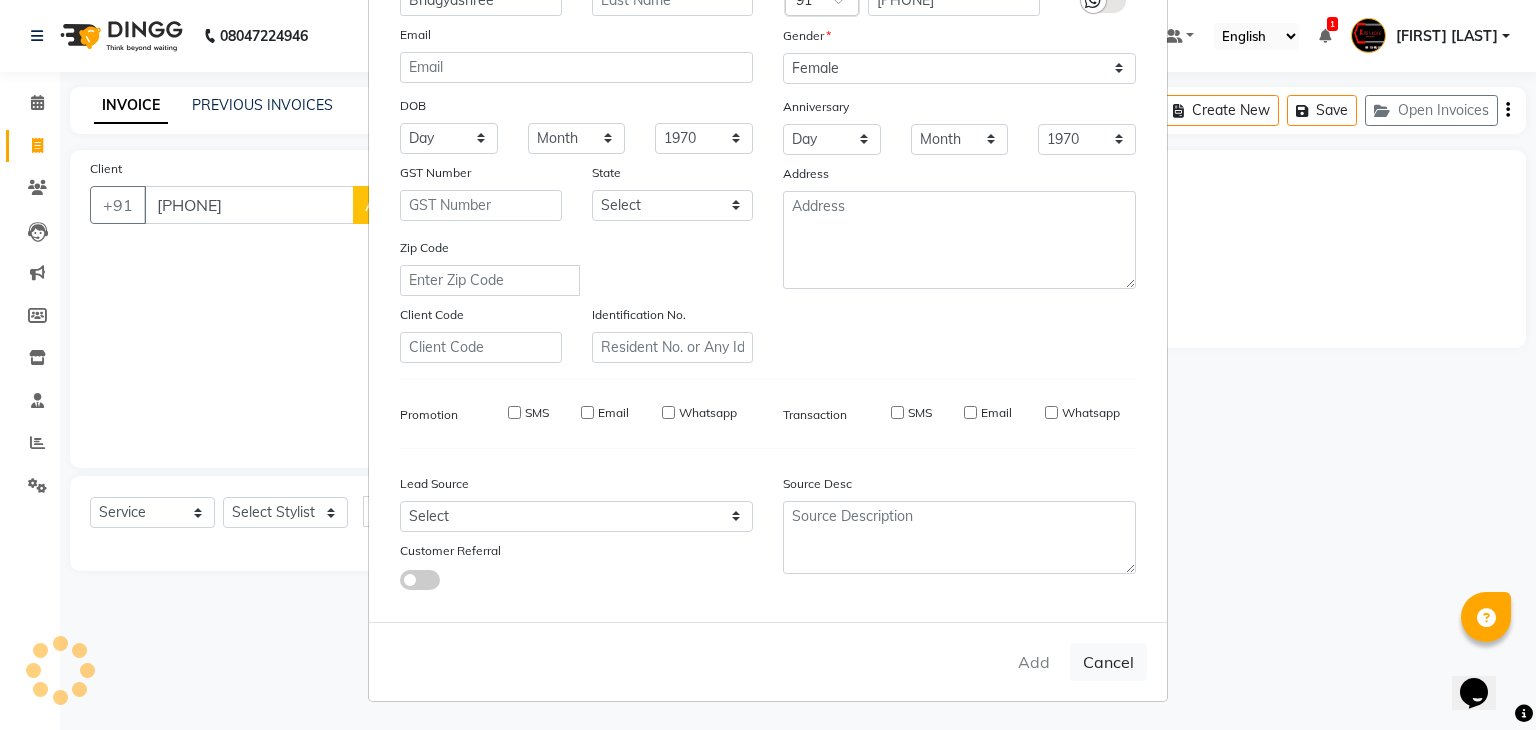 type on "80******27" 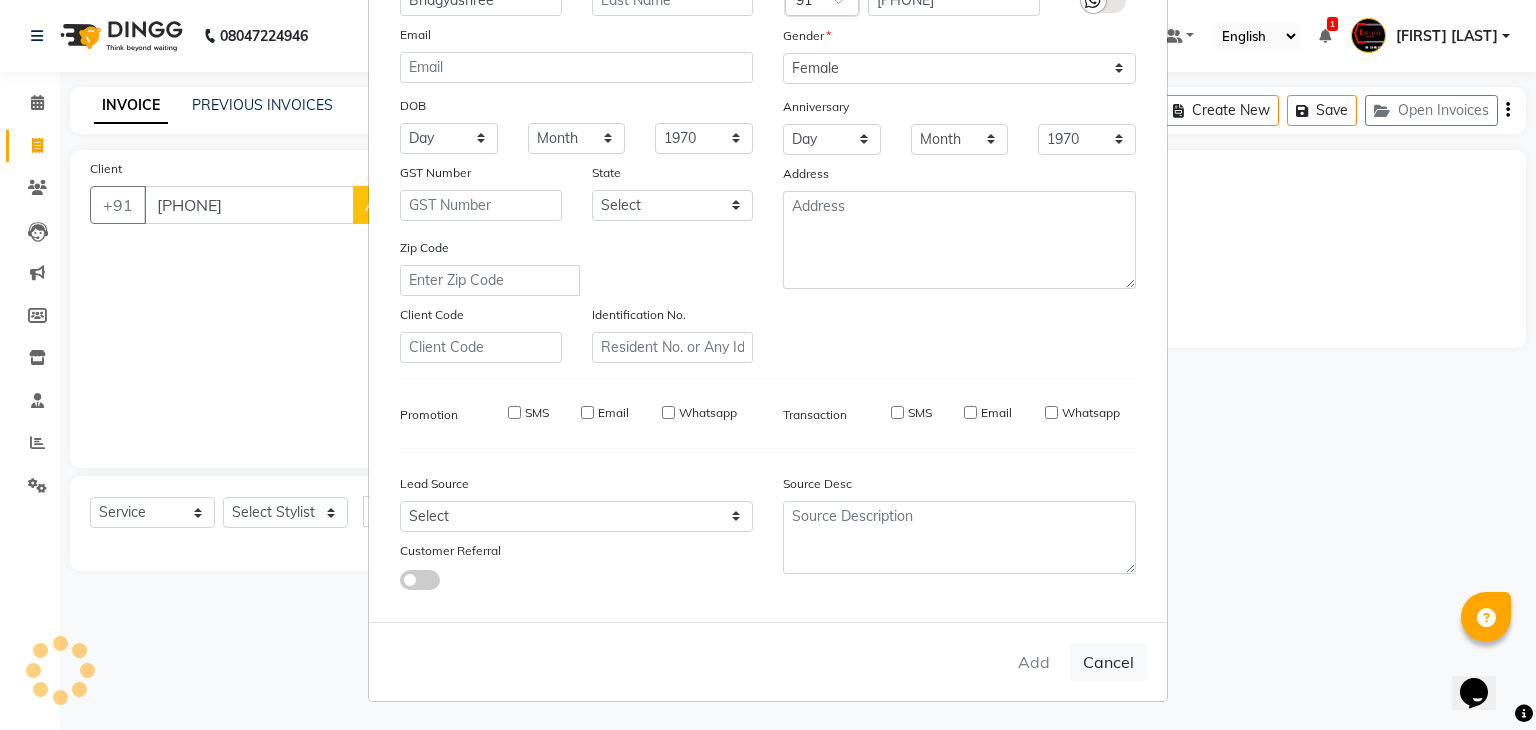 type 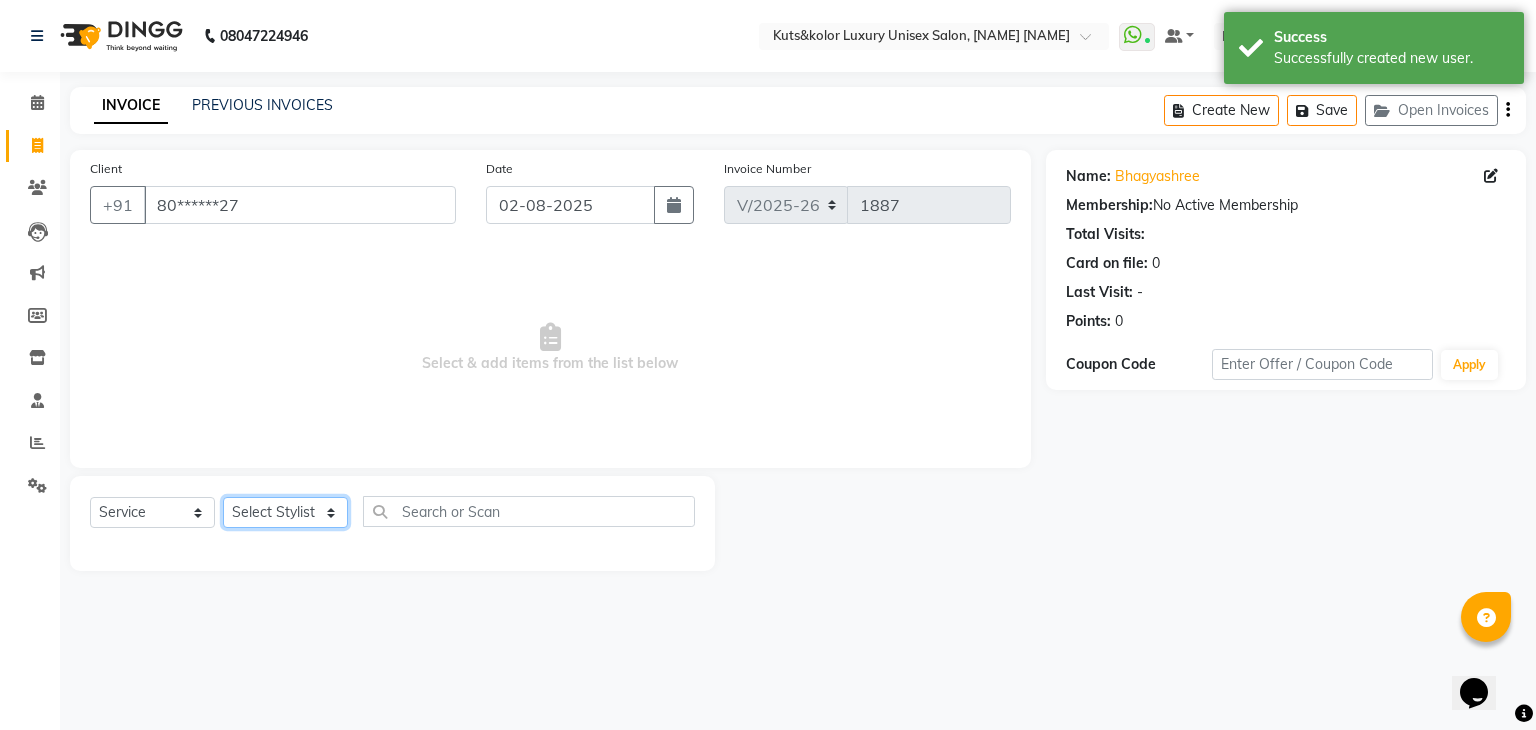 click on "Select Stylist [FIRST] [LAST] [FIRST] [LAST] [FIRST] [FIRST] [FIRST] [FIRST] [FIRST] [FIRST] [FIRST] [FIRST] [FIRST] [FIRST] [FIRST] [FIRST] [FIRST] [FIRST]" 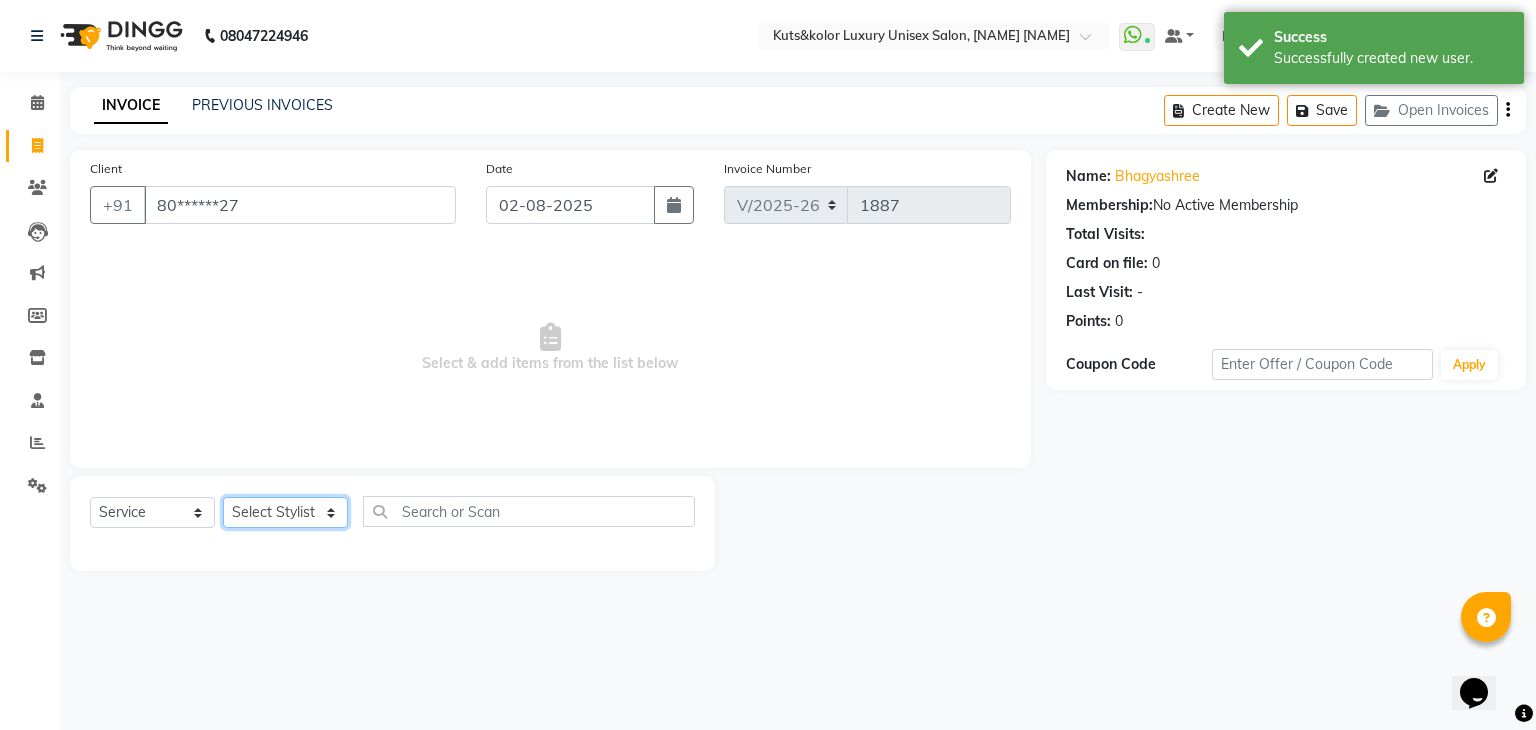 select on "86061" 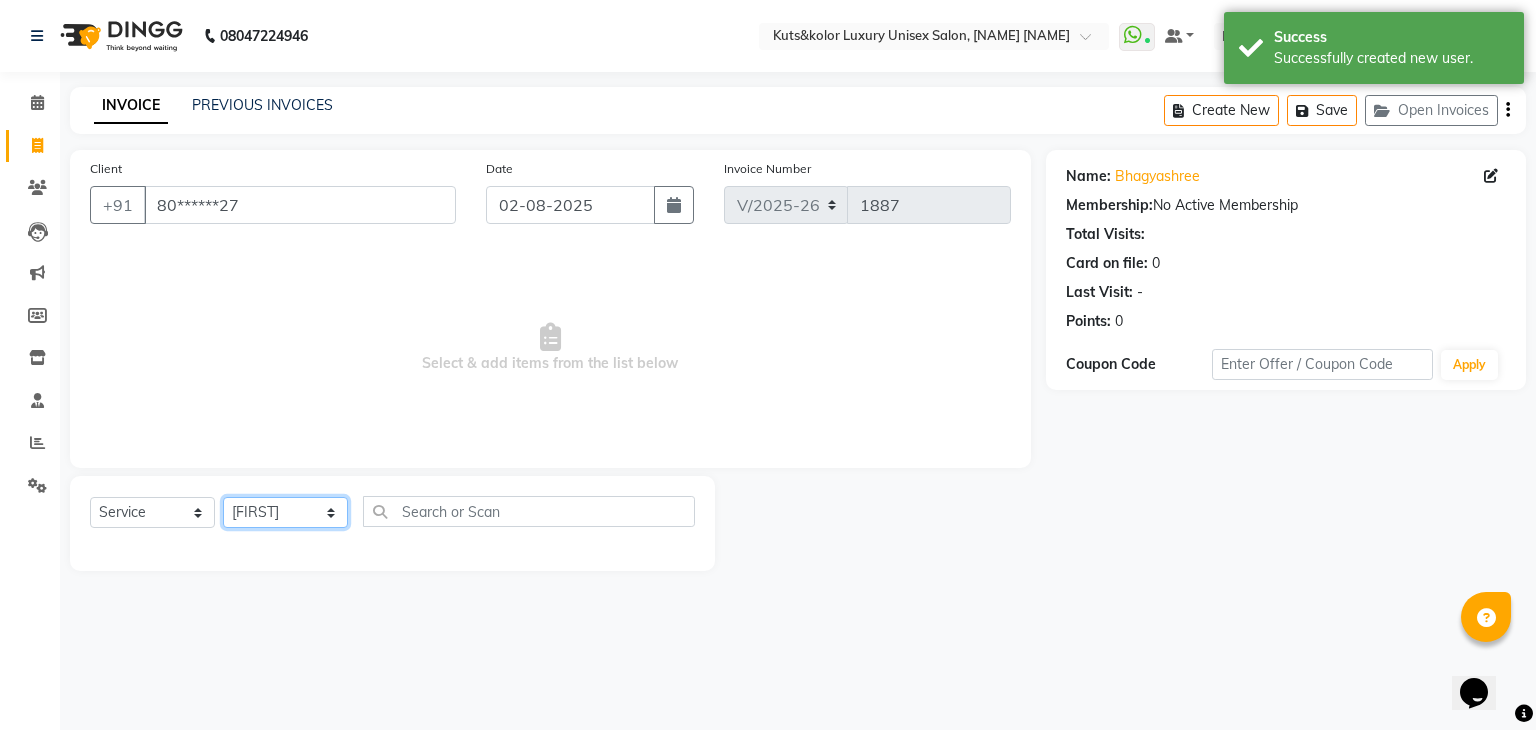 click on "Select Stylist [FIRST] [LAST] [FIRST] [LAST] [FIRST] [FIRST] [FIRST] [FIRST] [FIRST] [FIRST] [FIRST] [FIRST] [FIRST] [FIRST] [FIRST] [FIRST] [FIRST] [FIRST]" 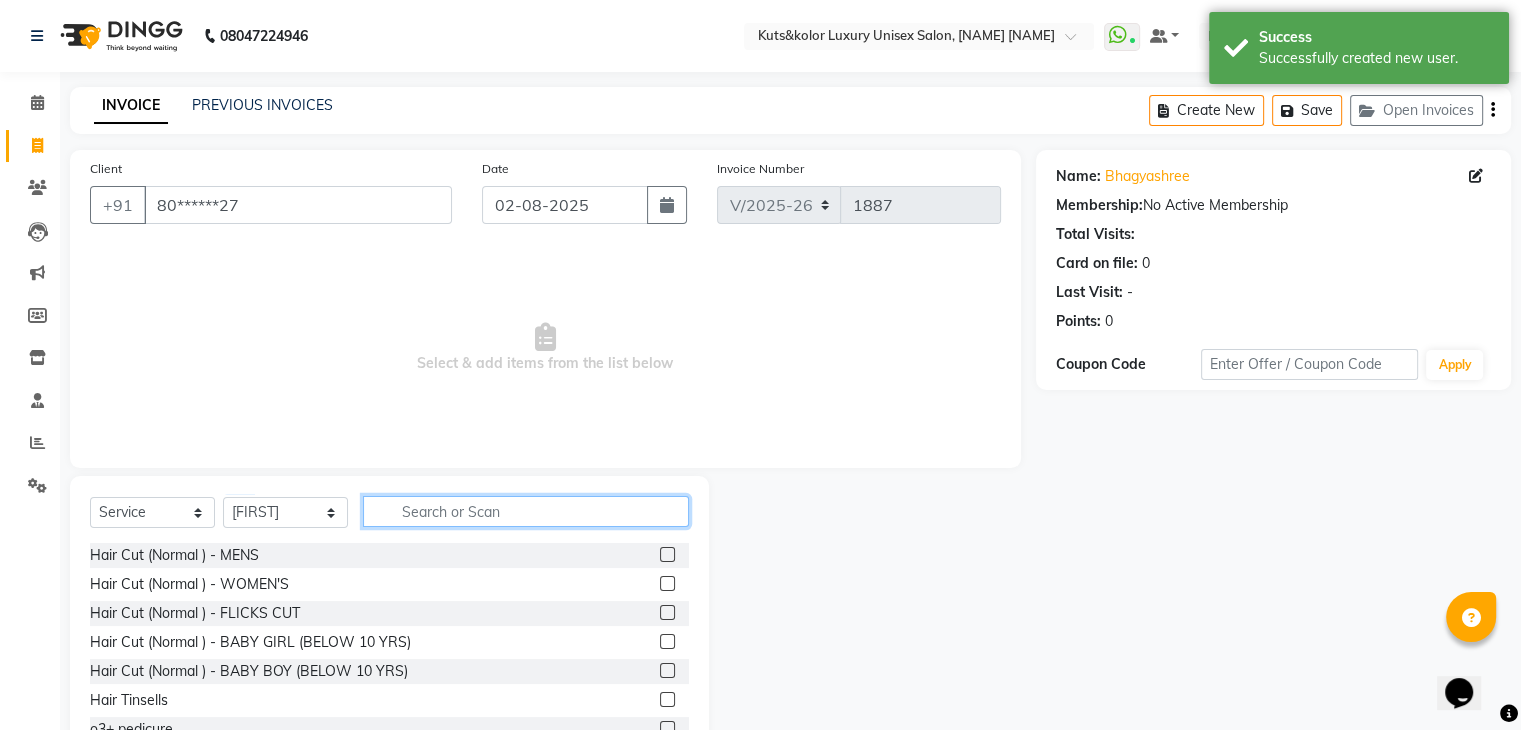 click 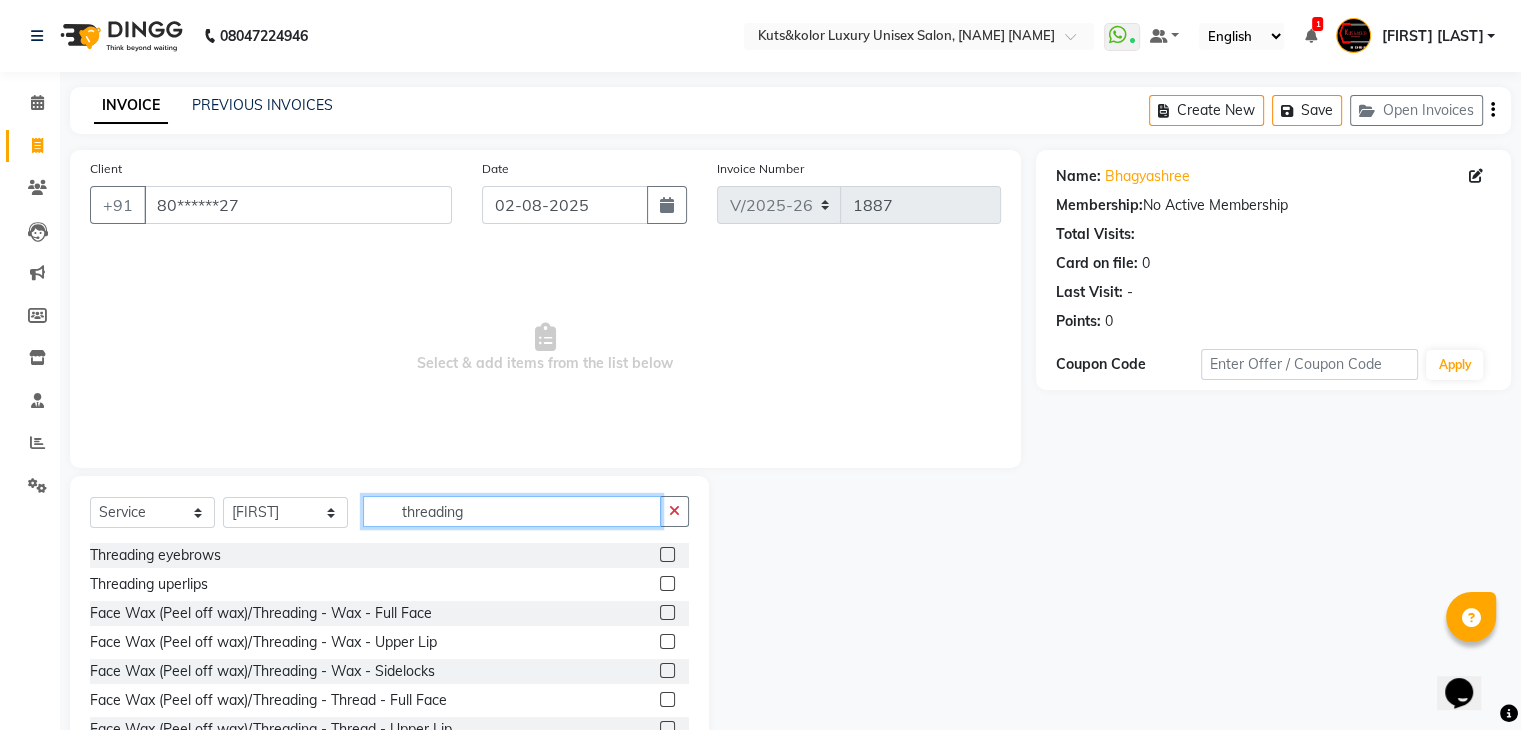 type on "threading" 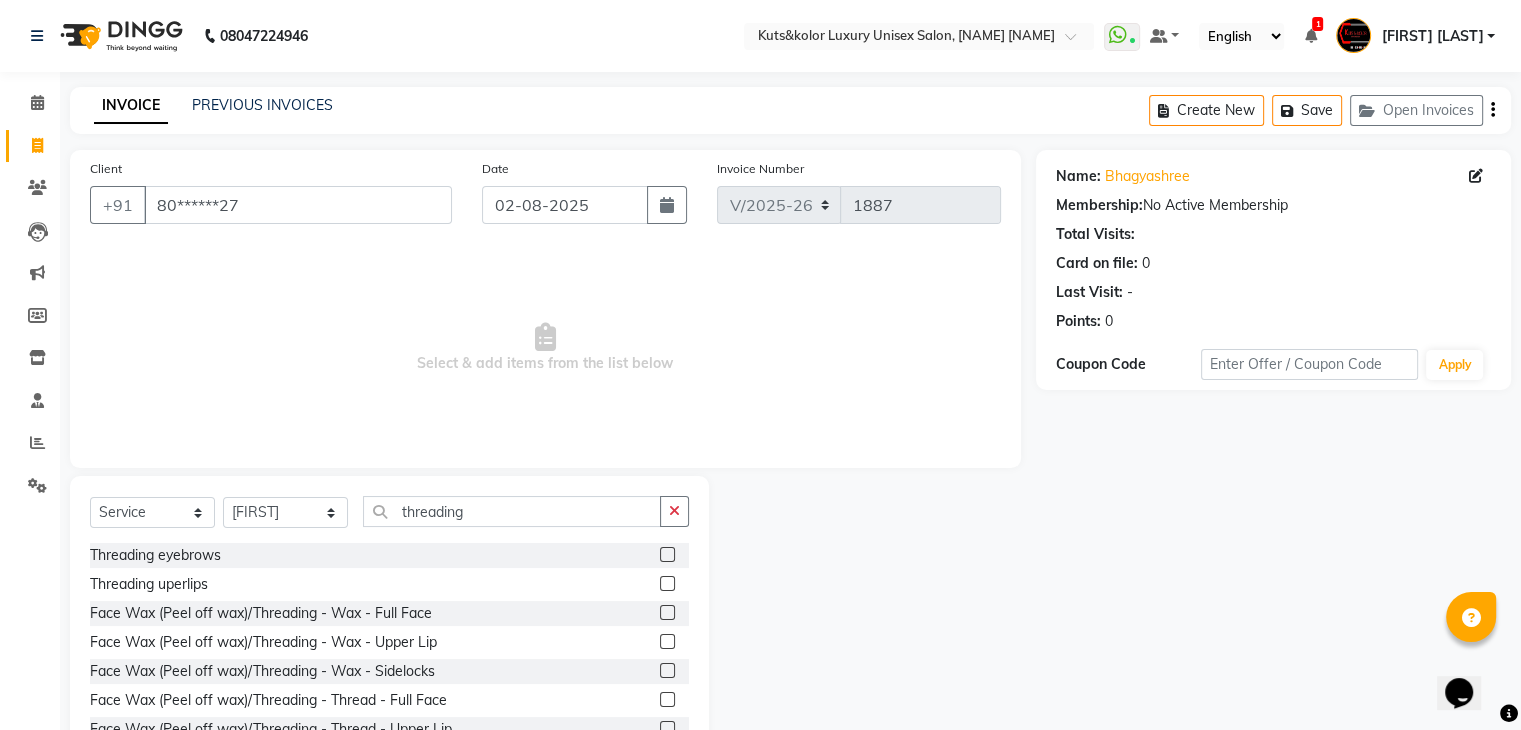 click 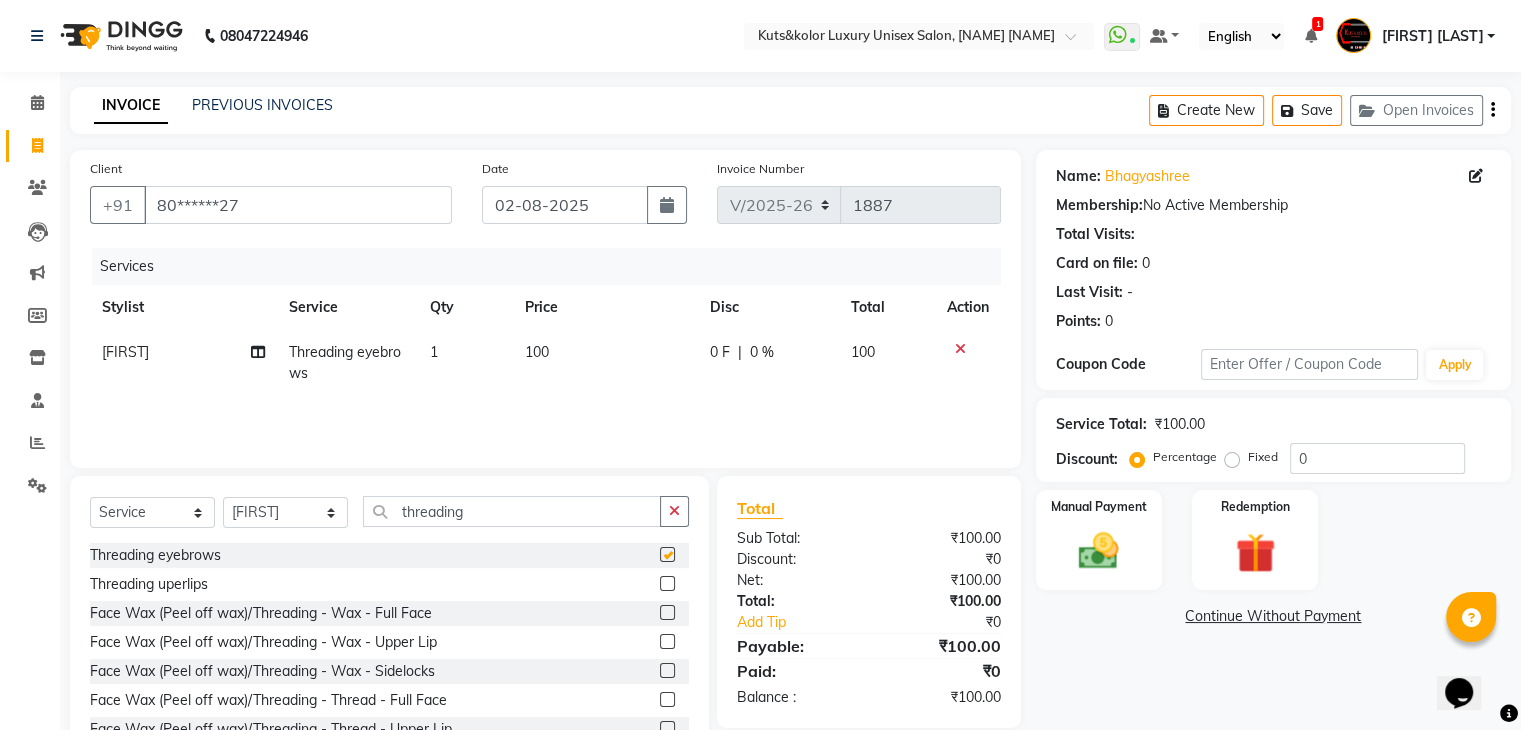 checkbox on "false" 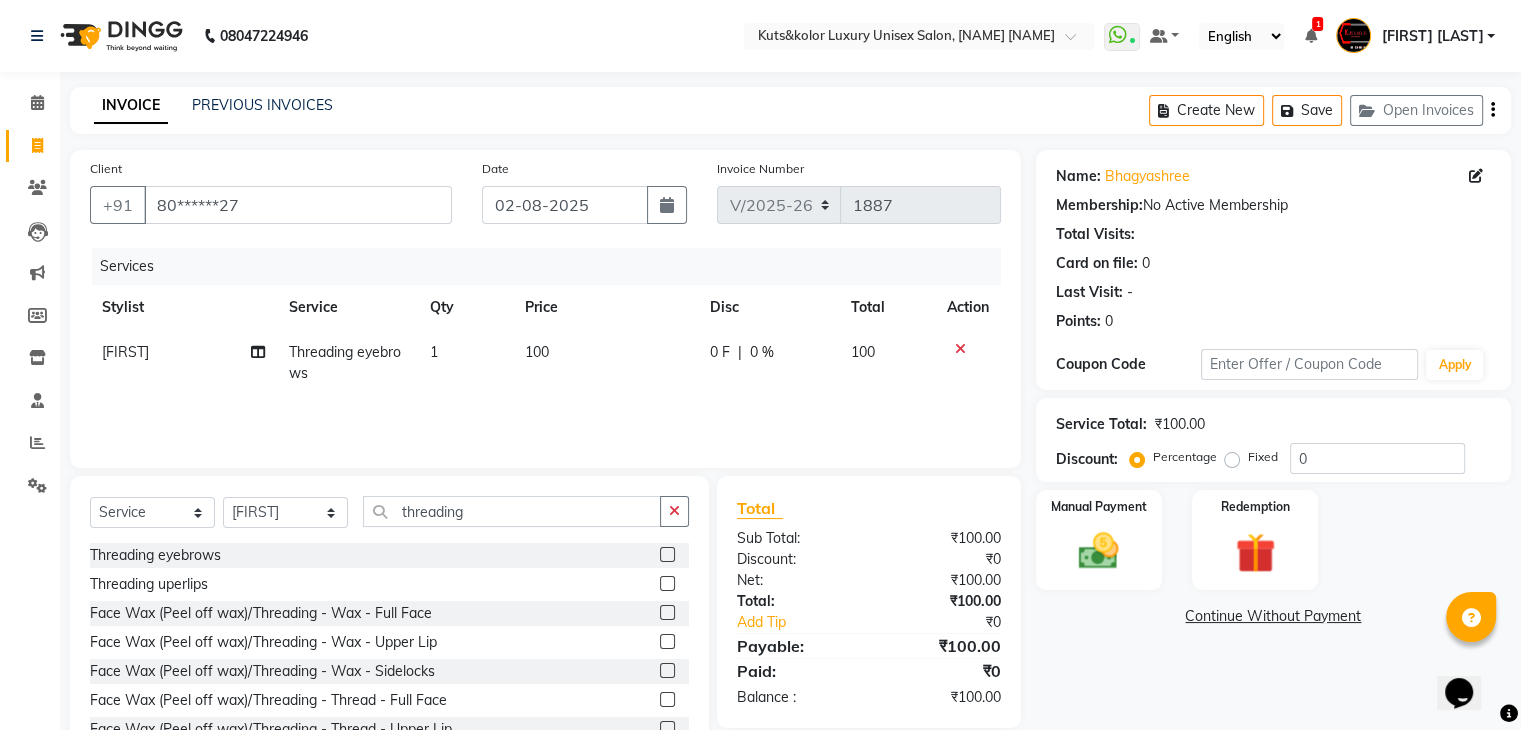 click on "0 F" 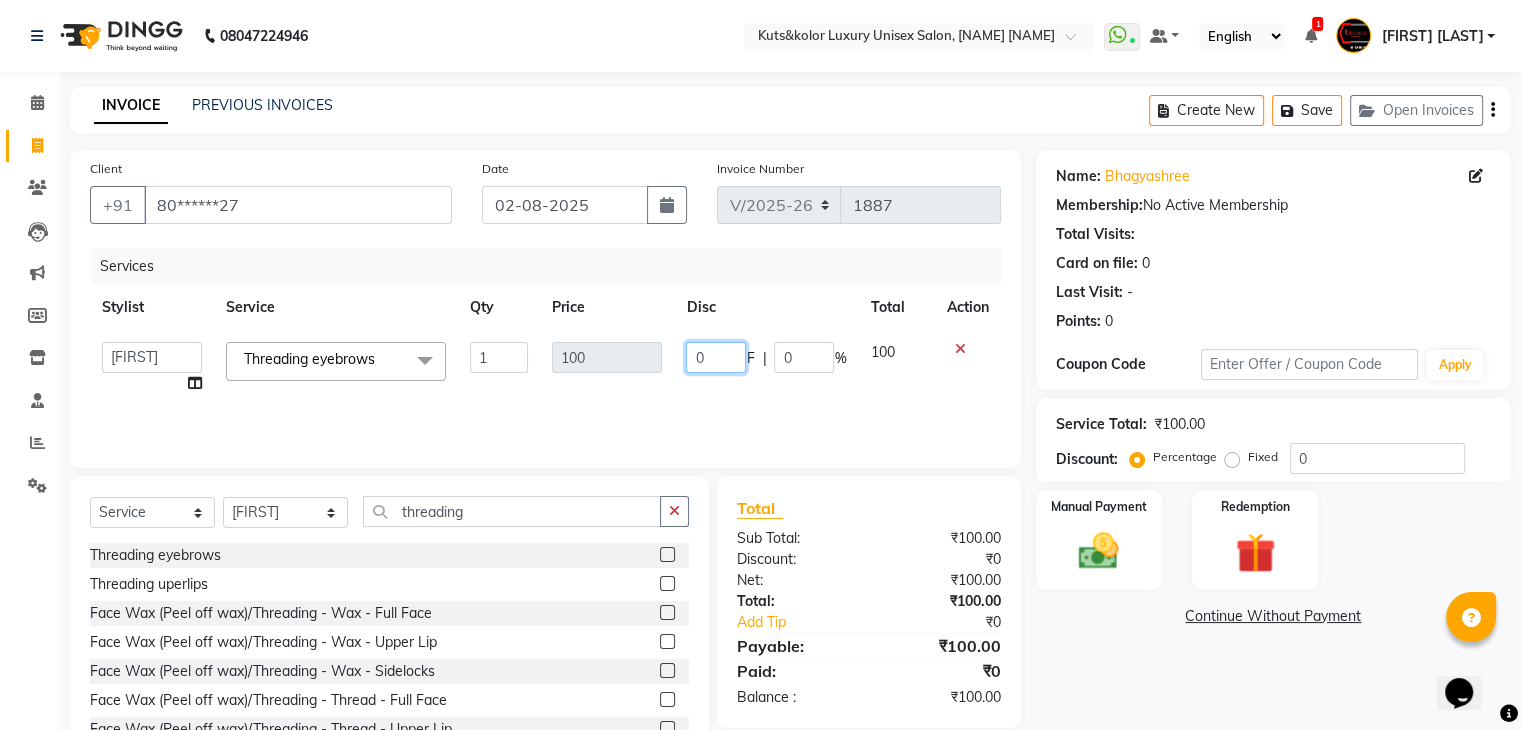 click on "0" 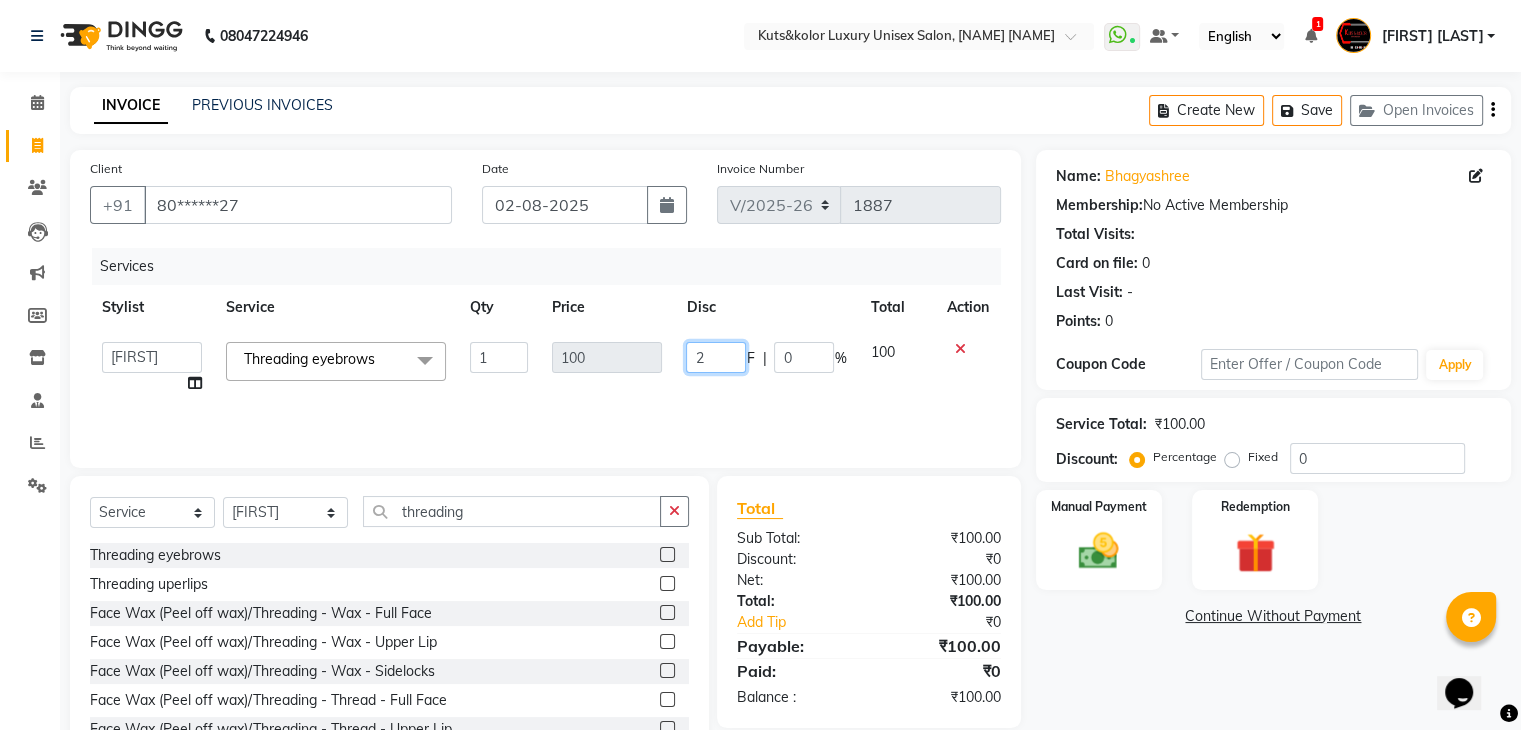 type on "20" 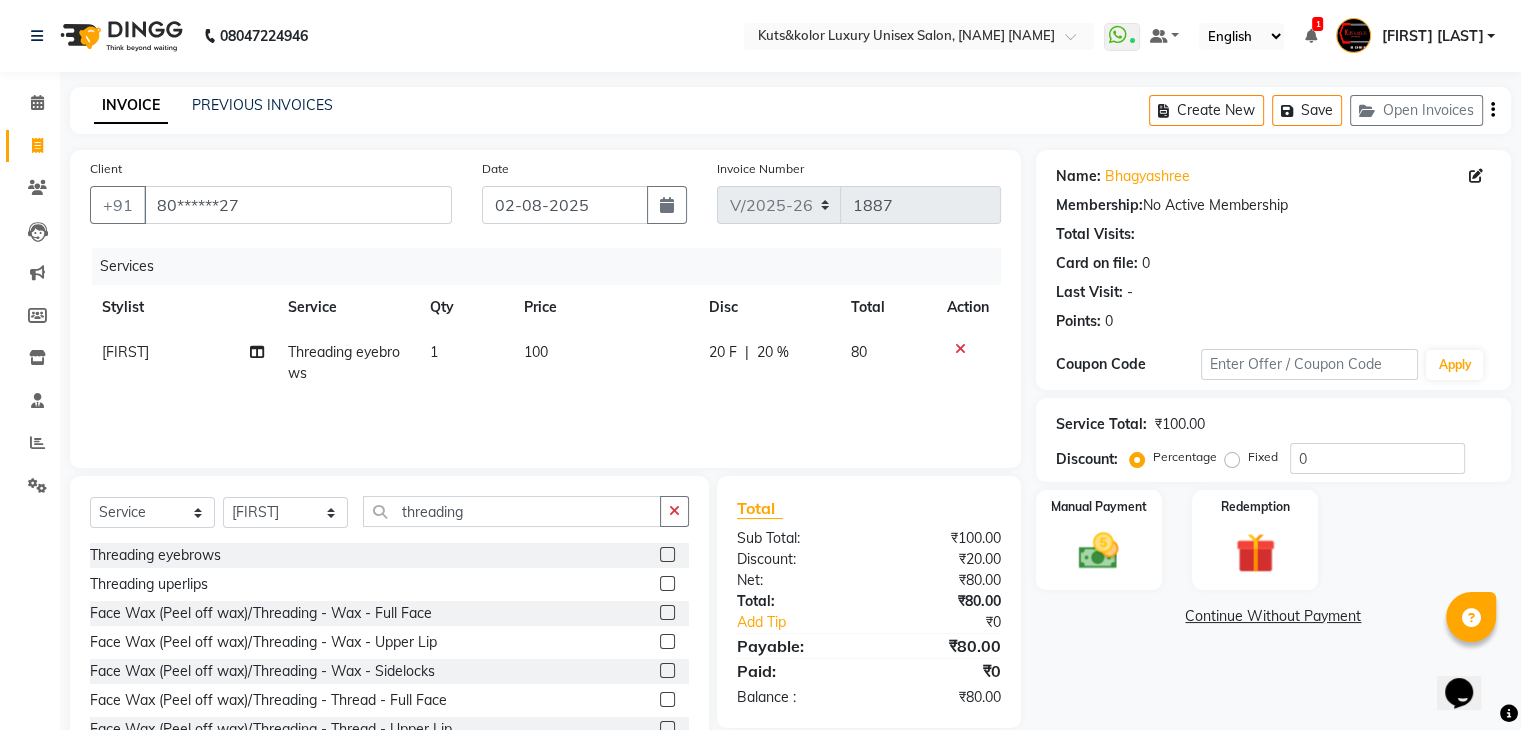 click 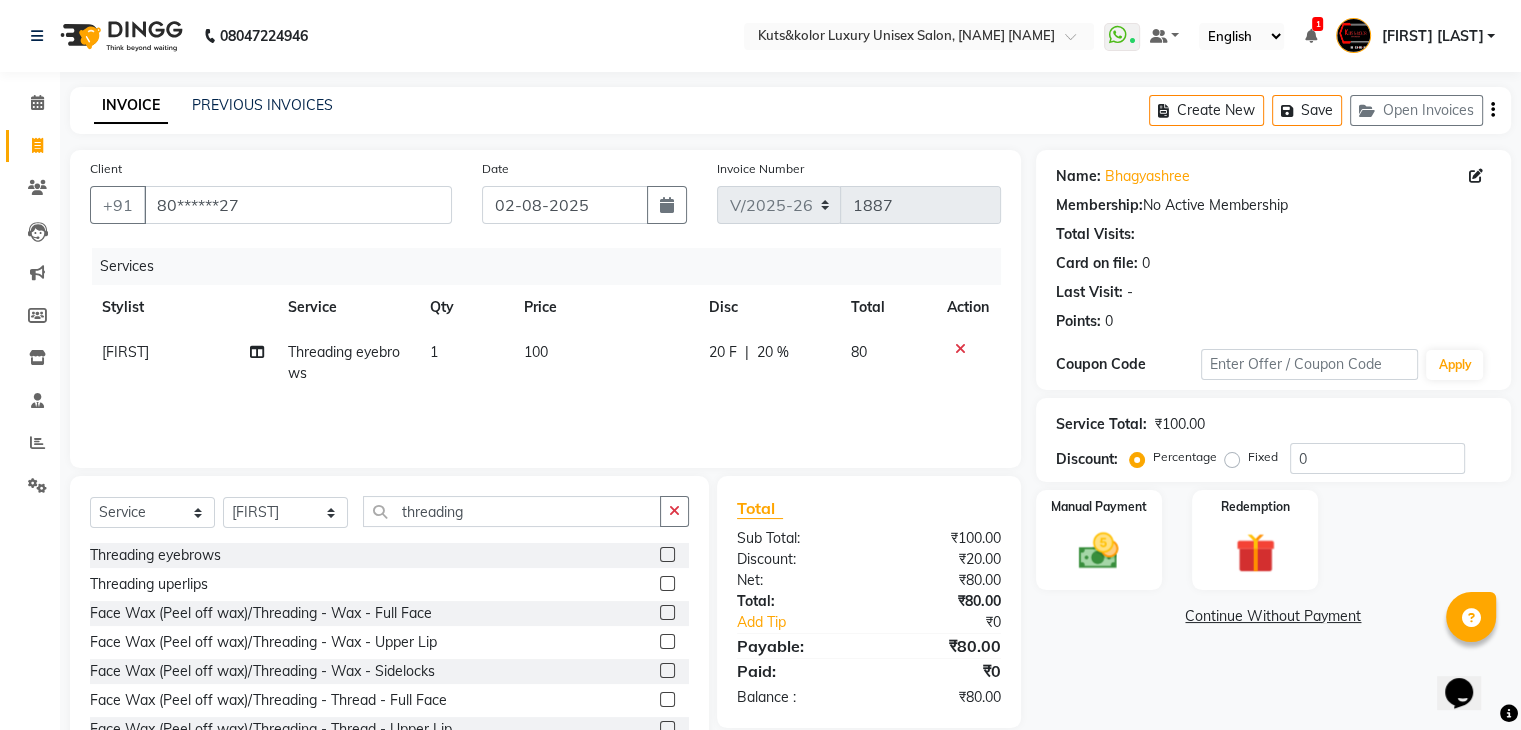 scroll, scrollTop: 72, scrollLeft: 0, axis: vertical 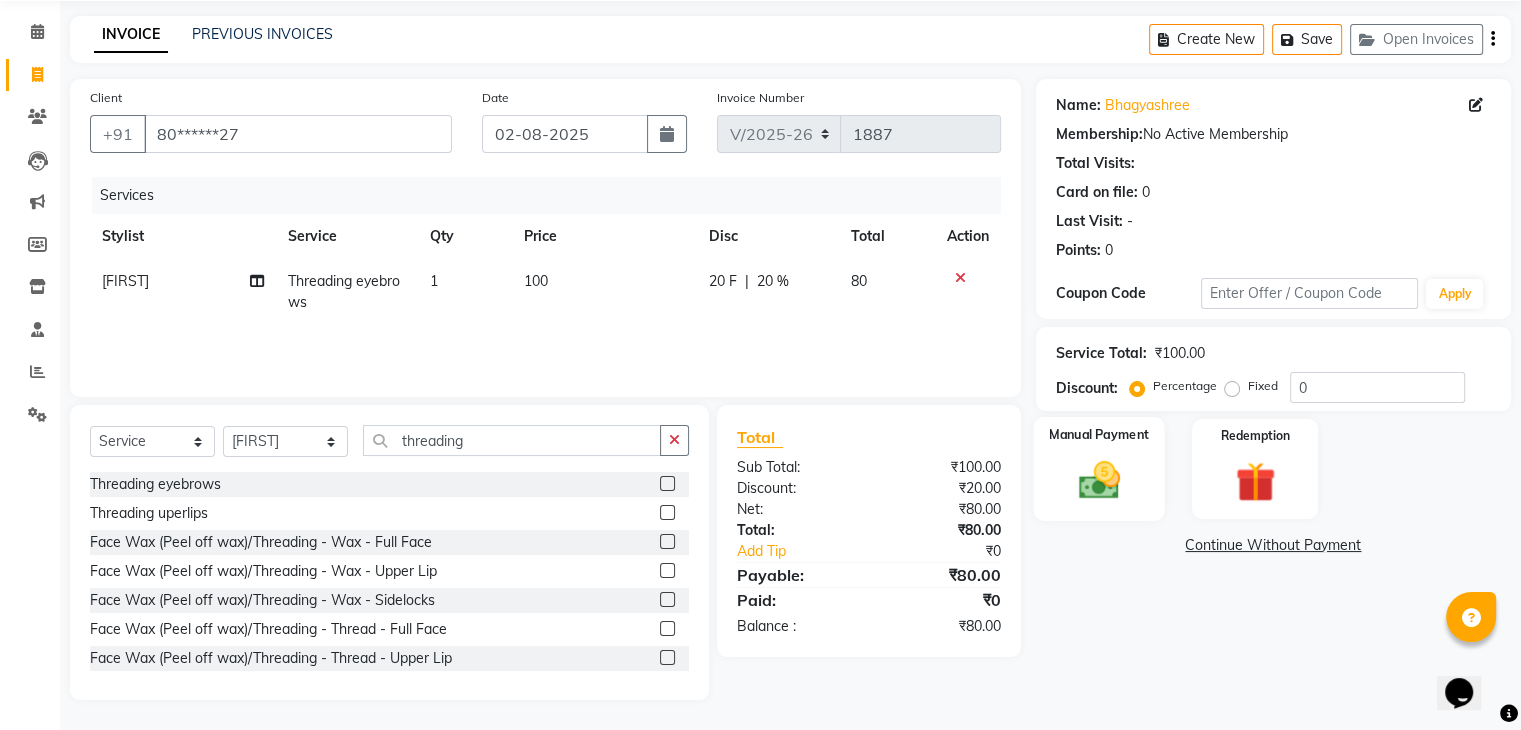 click 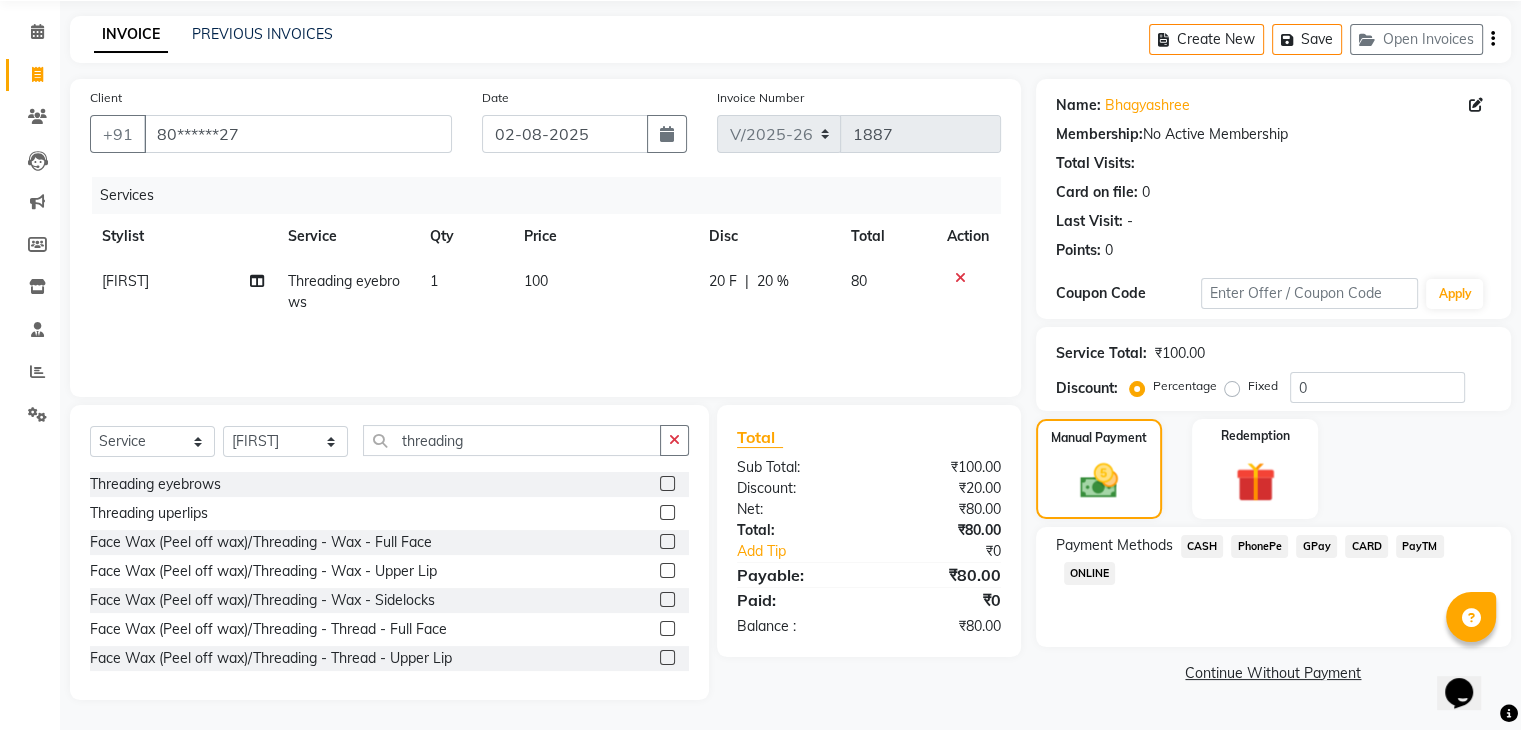 click on "CASH" 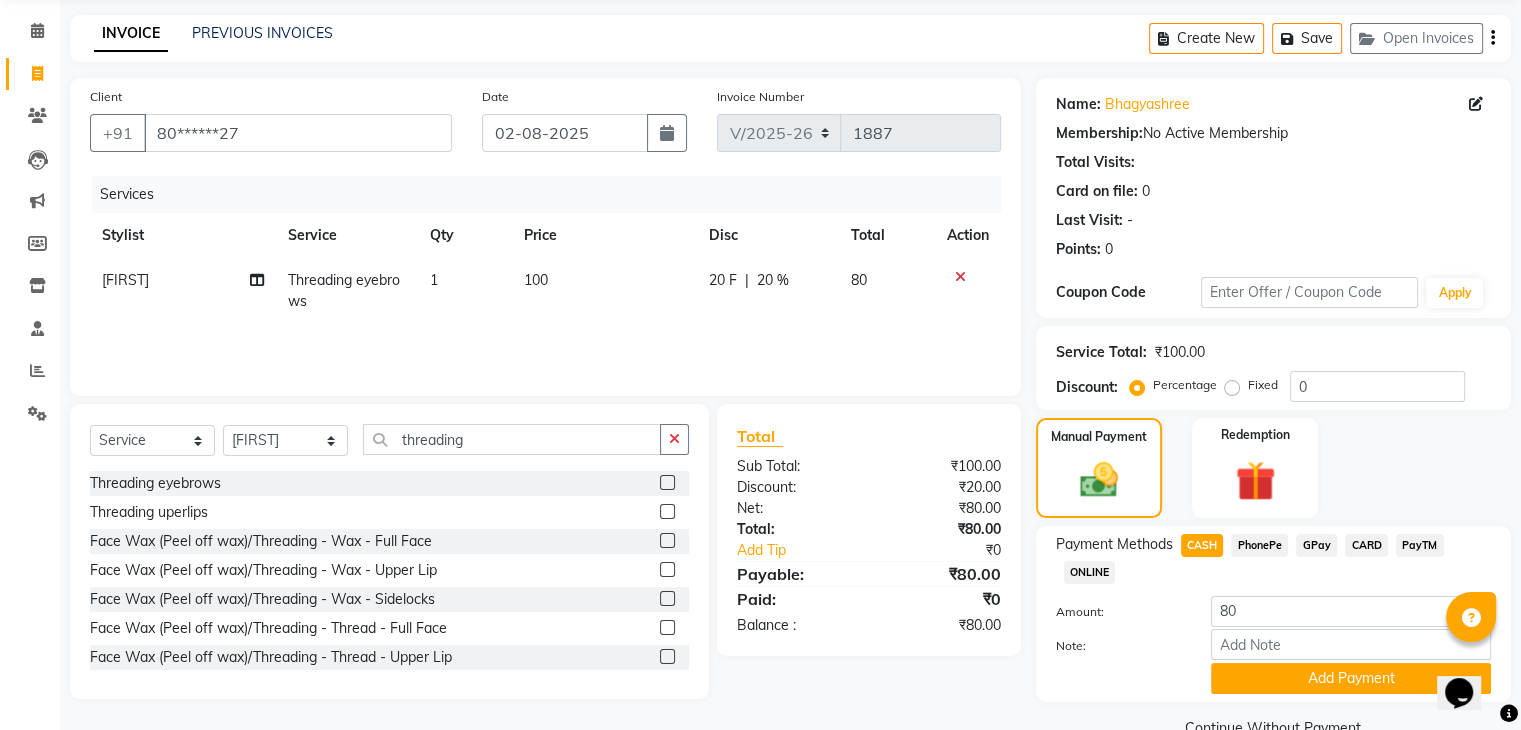scroll, scrollTop: 117, scrollLeft: 0, axis: vertical 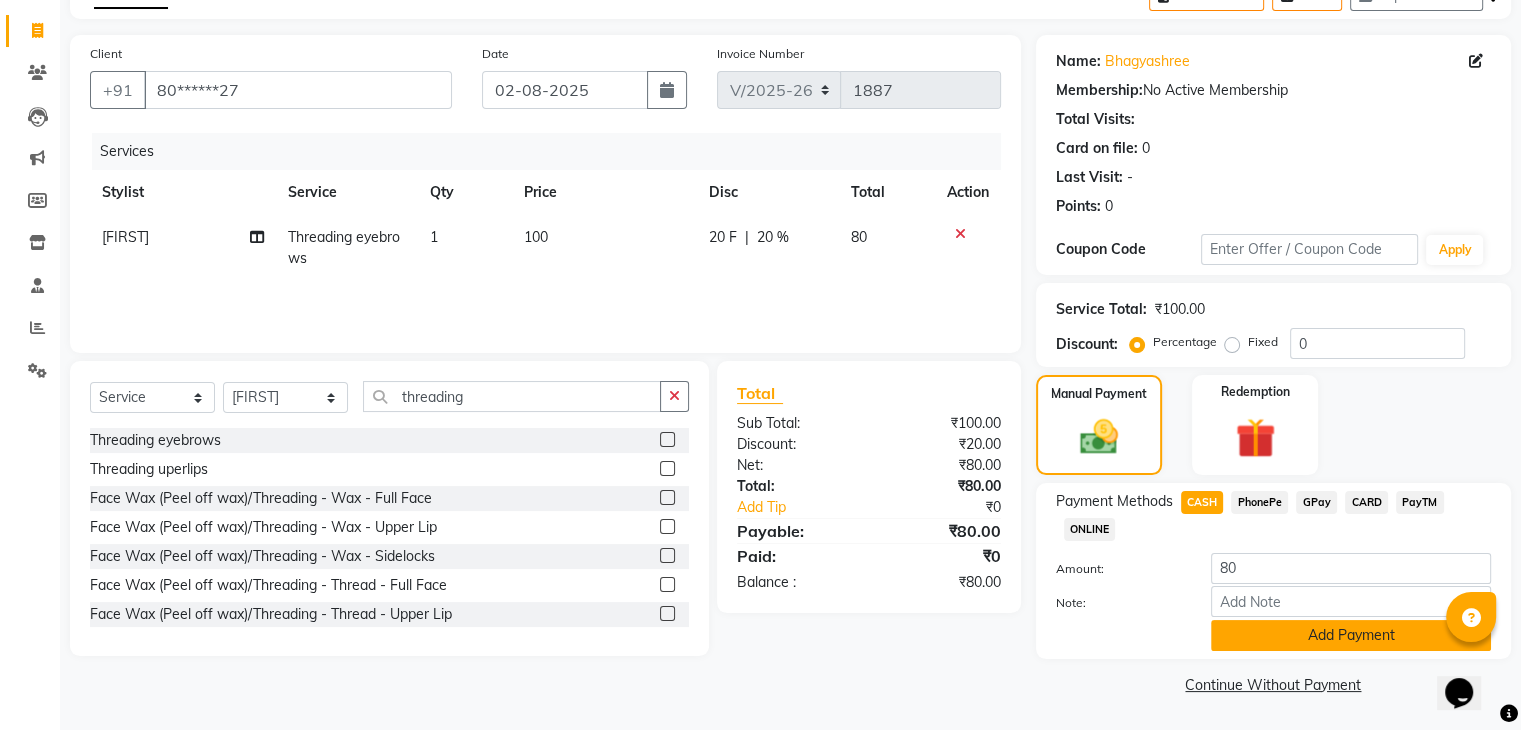 click on "Add Payment" 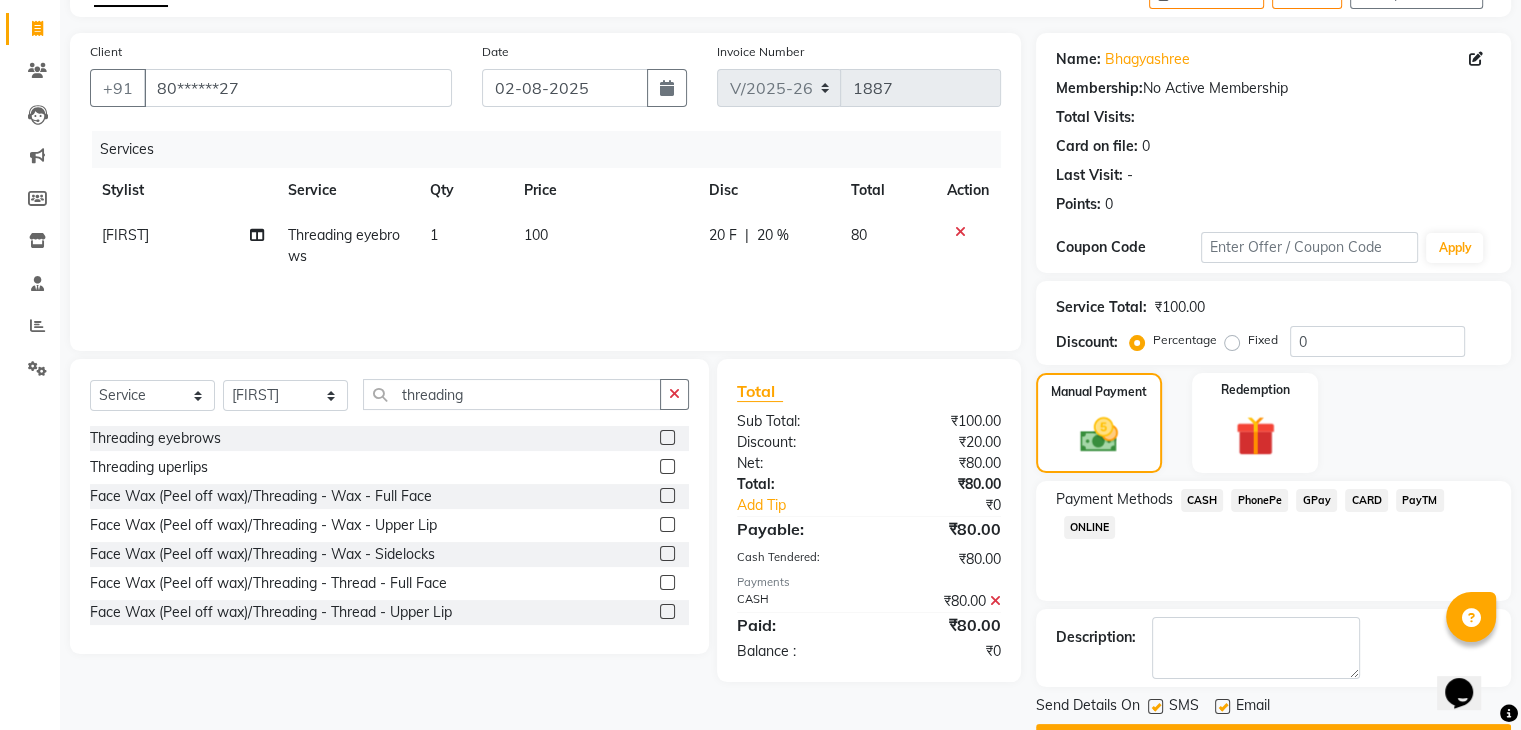 scroll, scrollTop: 171, scrollLeft: 0, axis: vertical 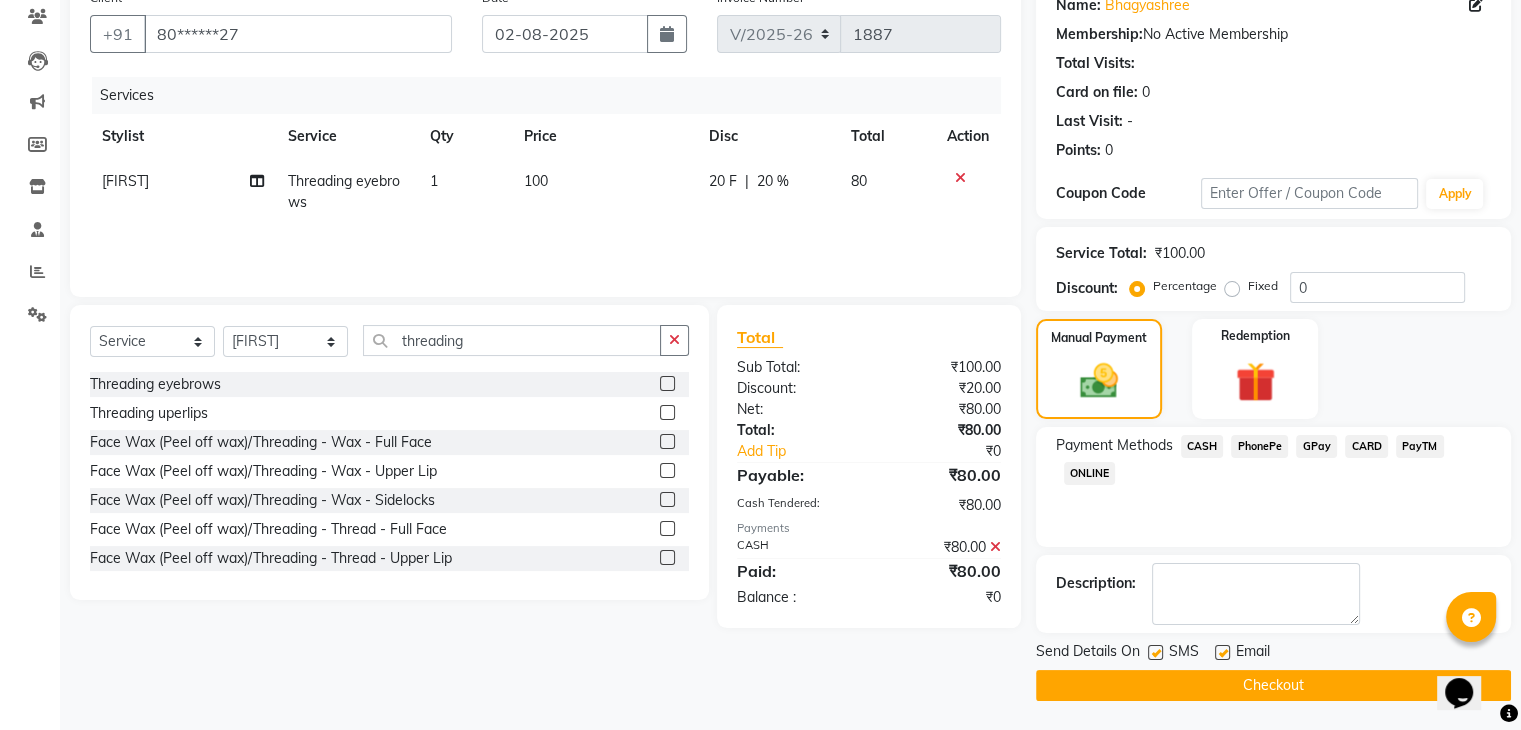 click 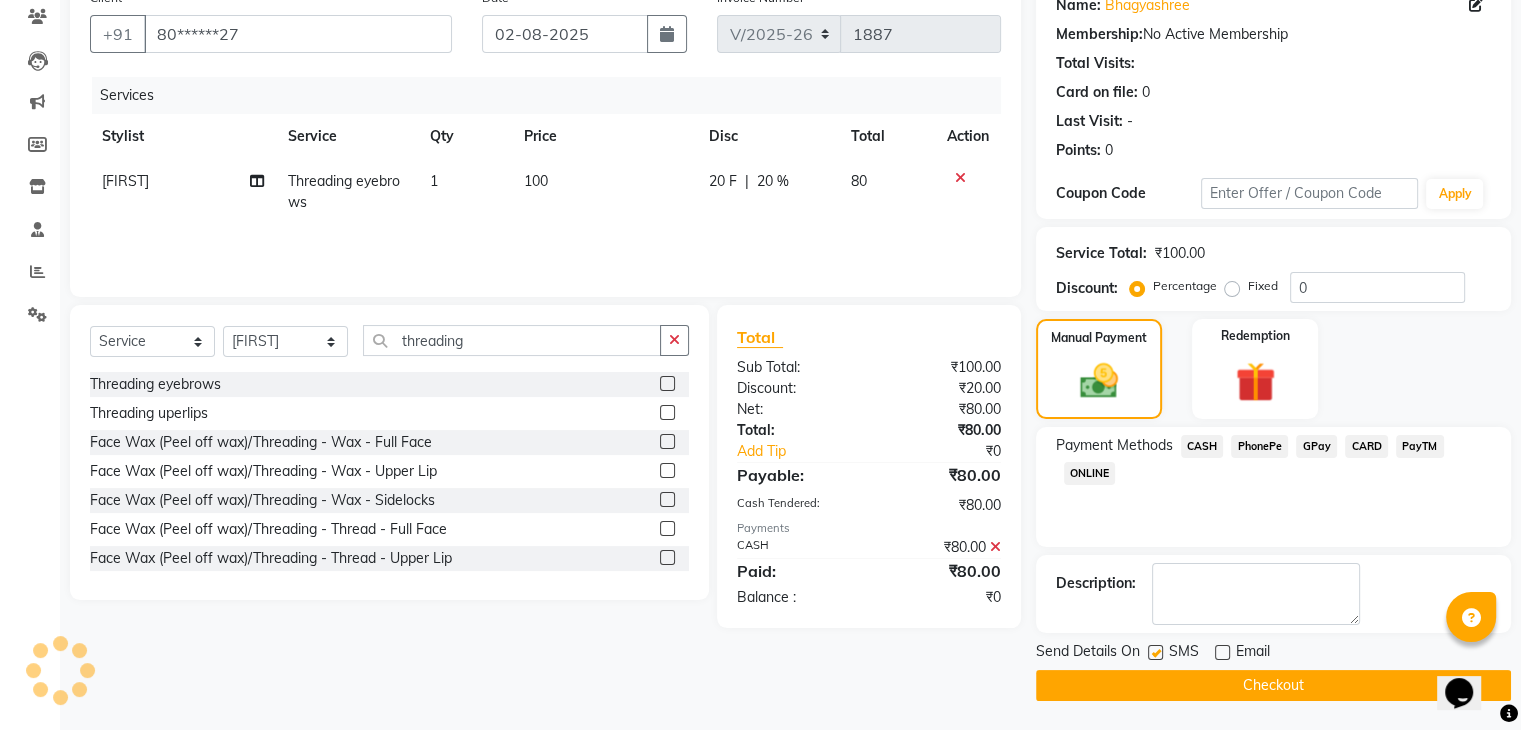 click 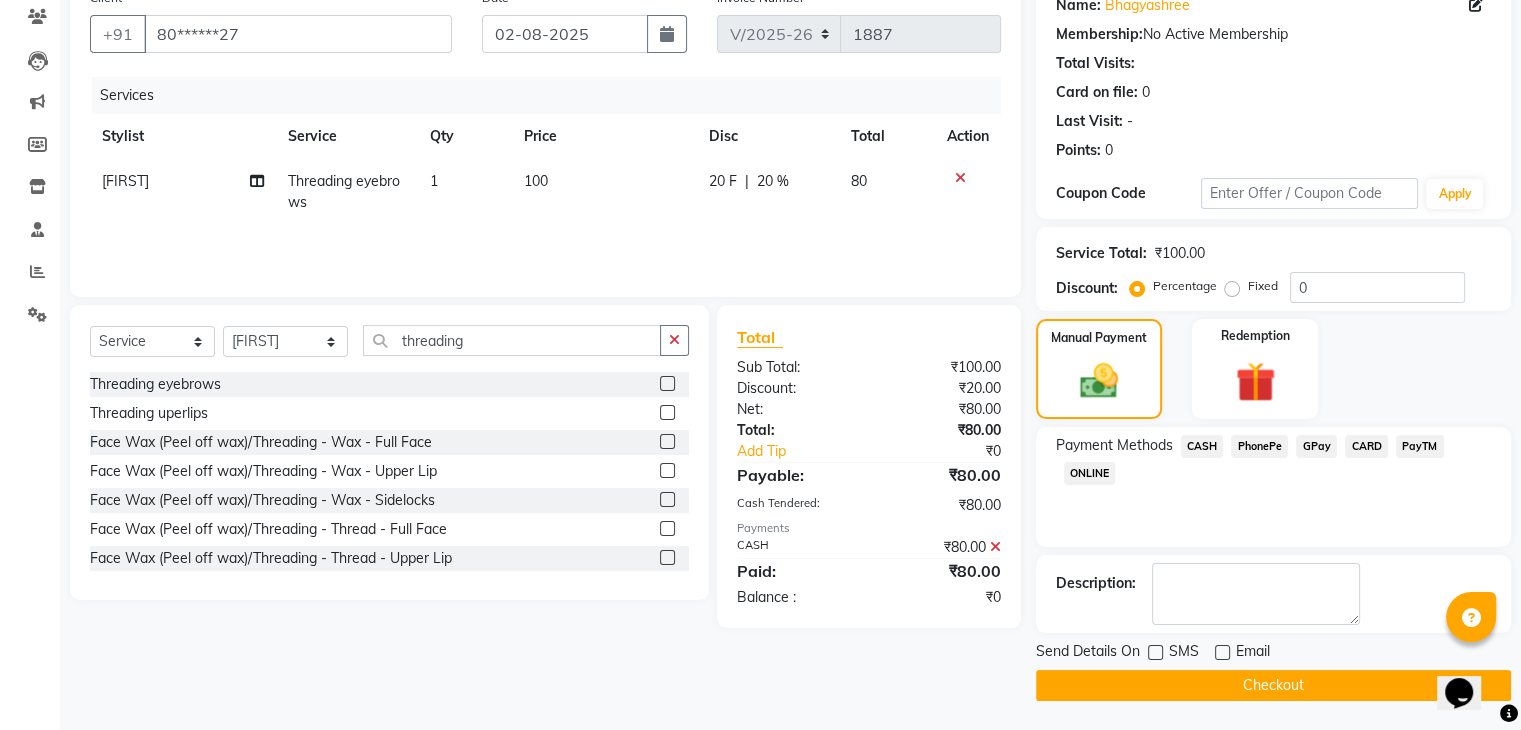 click on "Checkout" 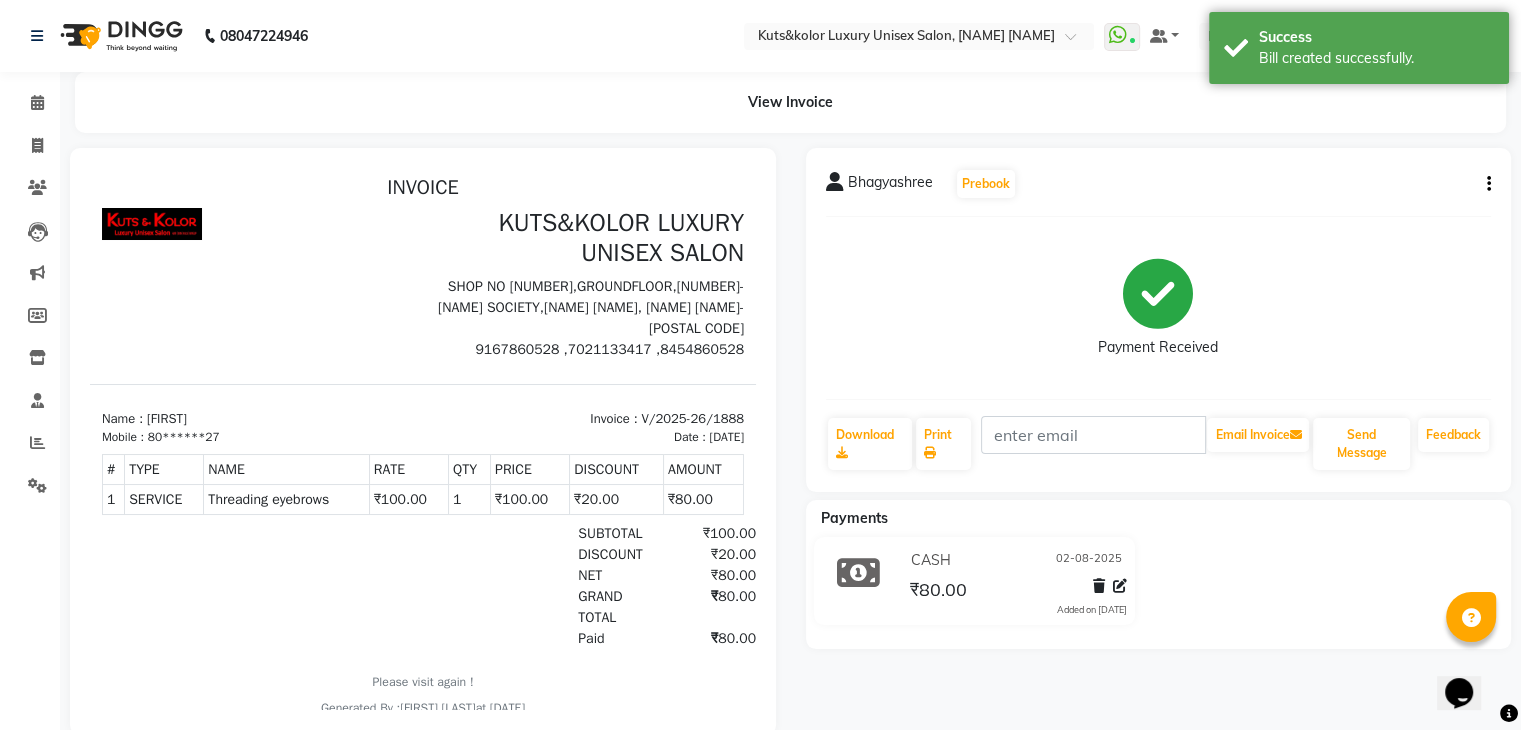 scroll, scrollTop: 0, scrollLeft: 0, axis: both 